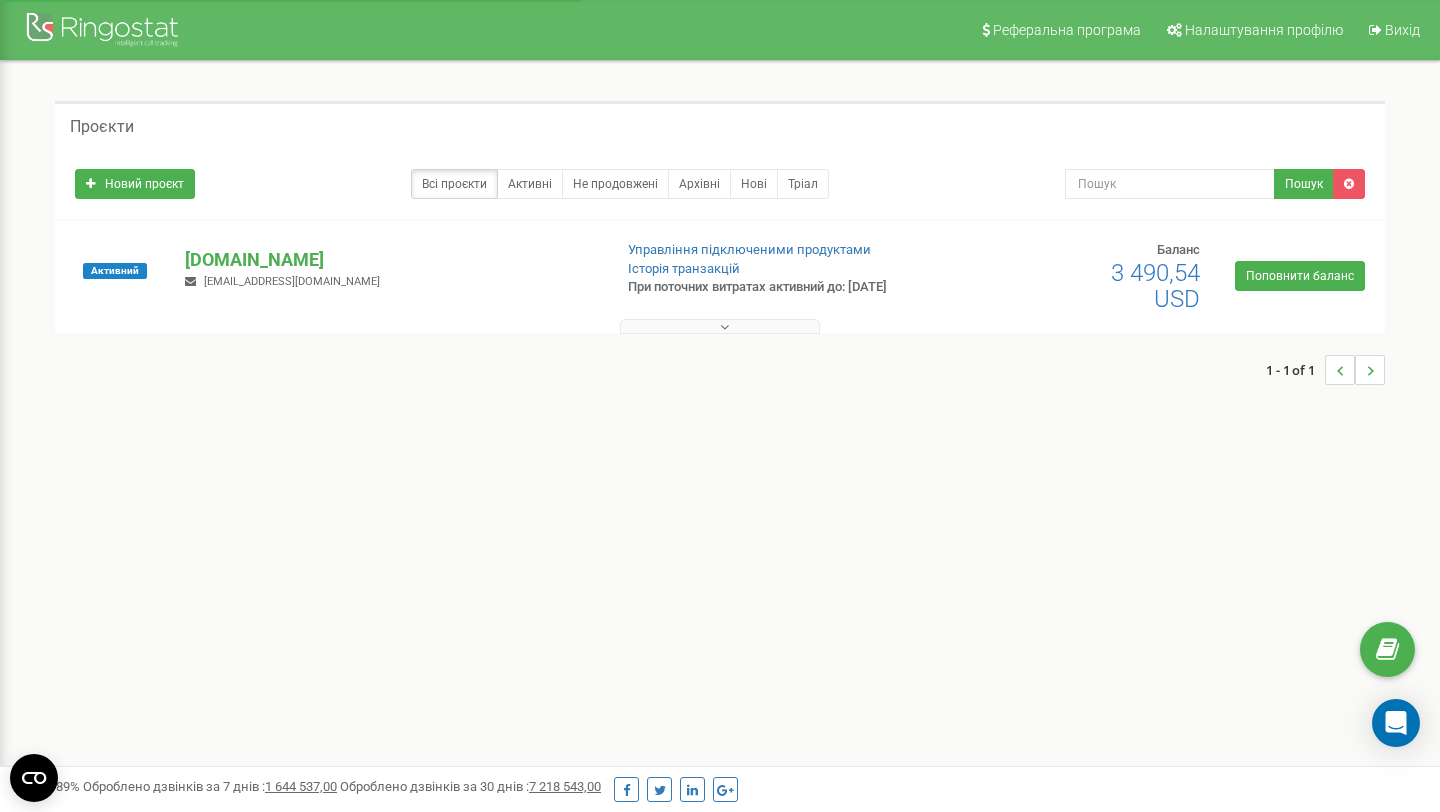 scroll, scrollTop: 0, scrollLeft: 0, axis: both 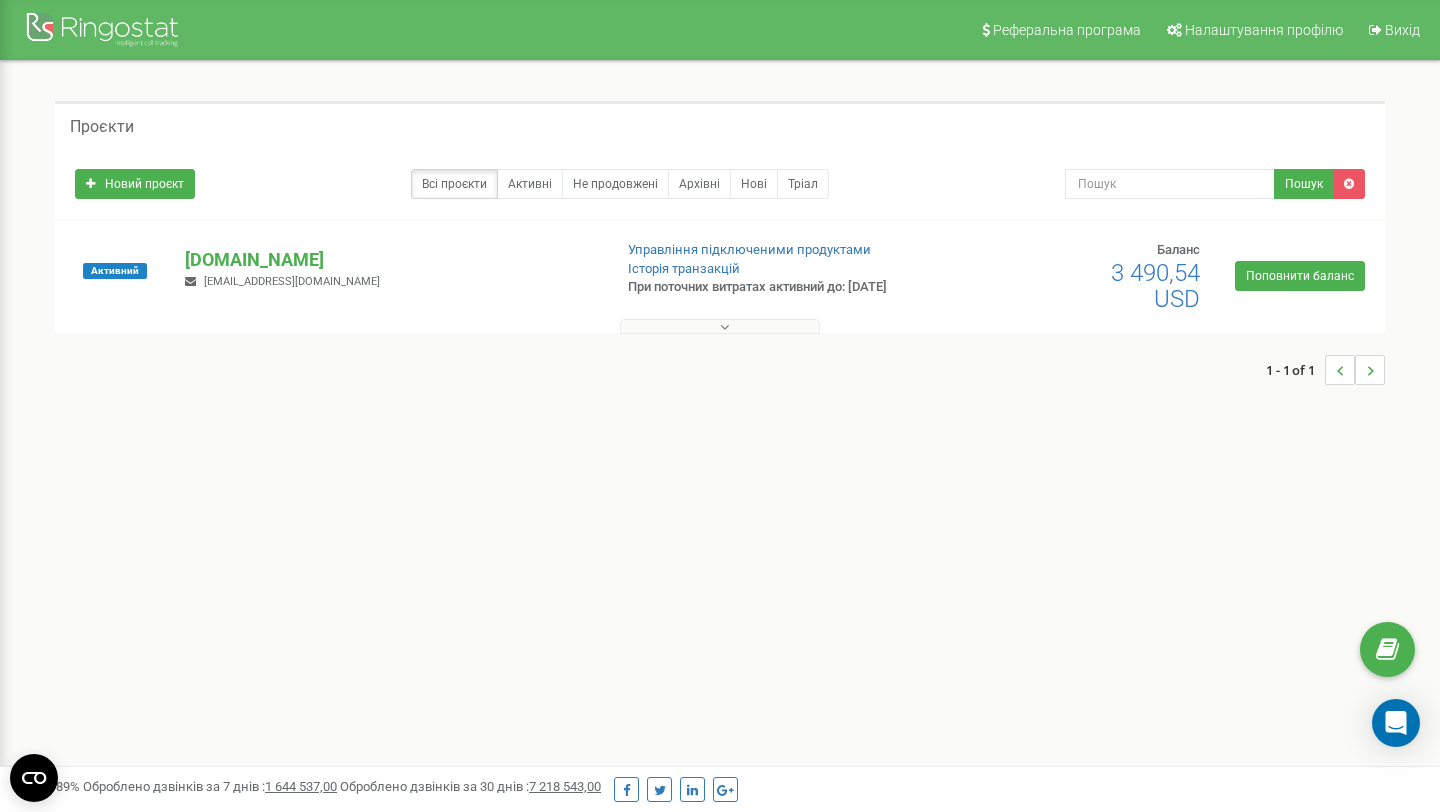 click on "info@touch-csb.com" at bounding box center (292, 281) 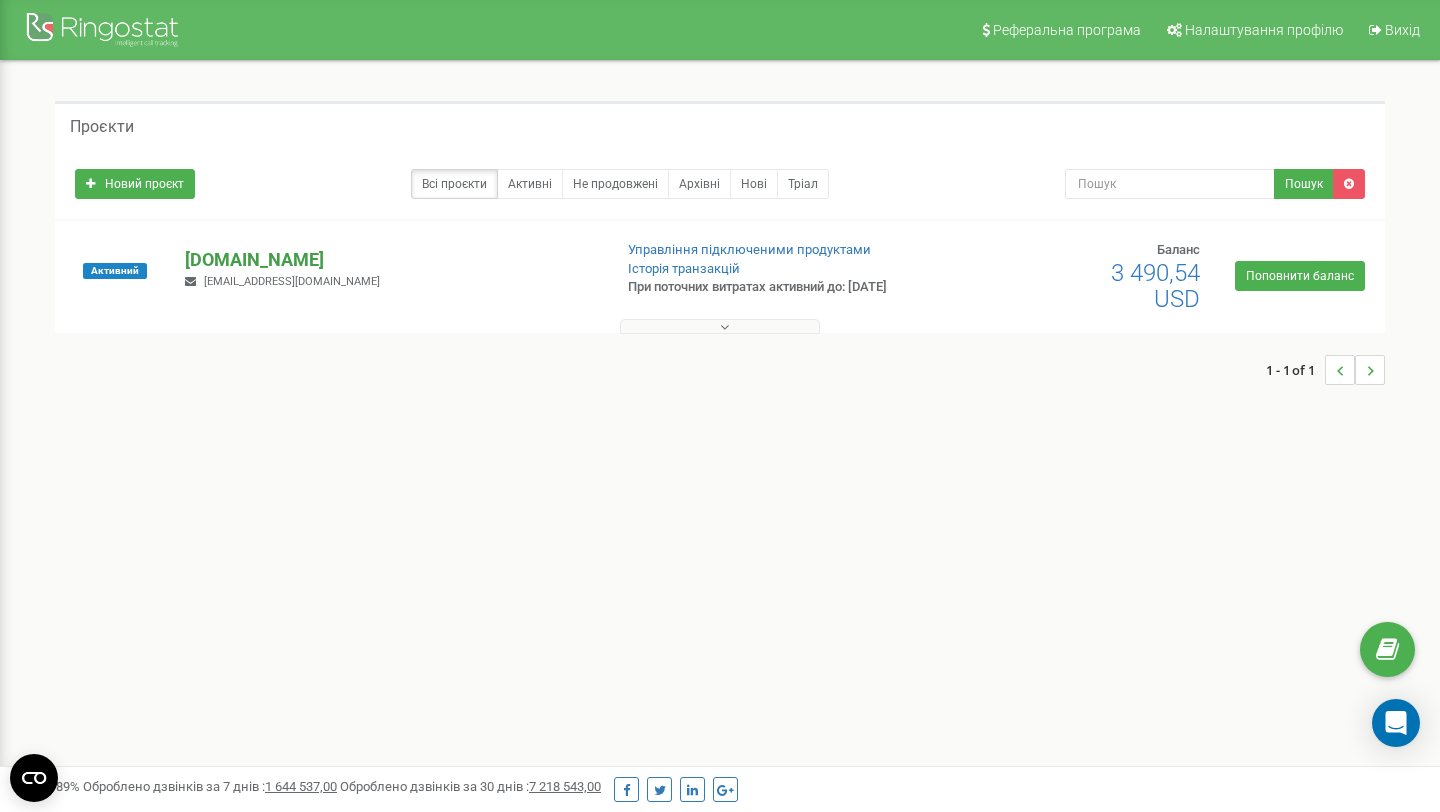 click on "[DOMAIN_NAME]" at bounding box center [390, 260] 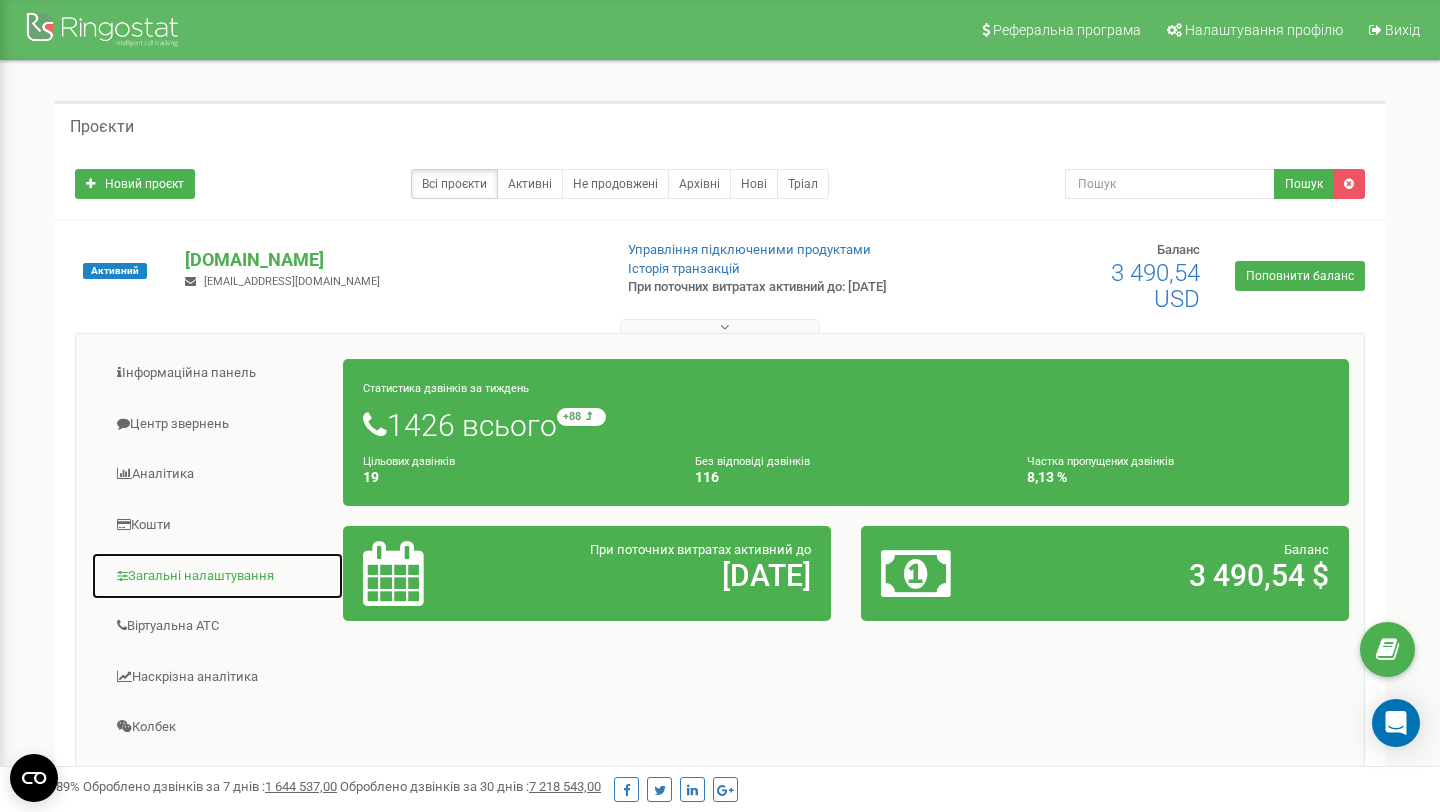click on "Загальні налаштування" at bounding box center (217, 576) 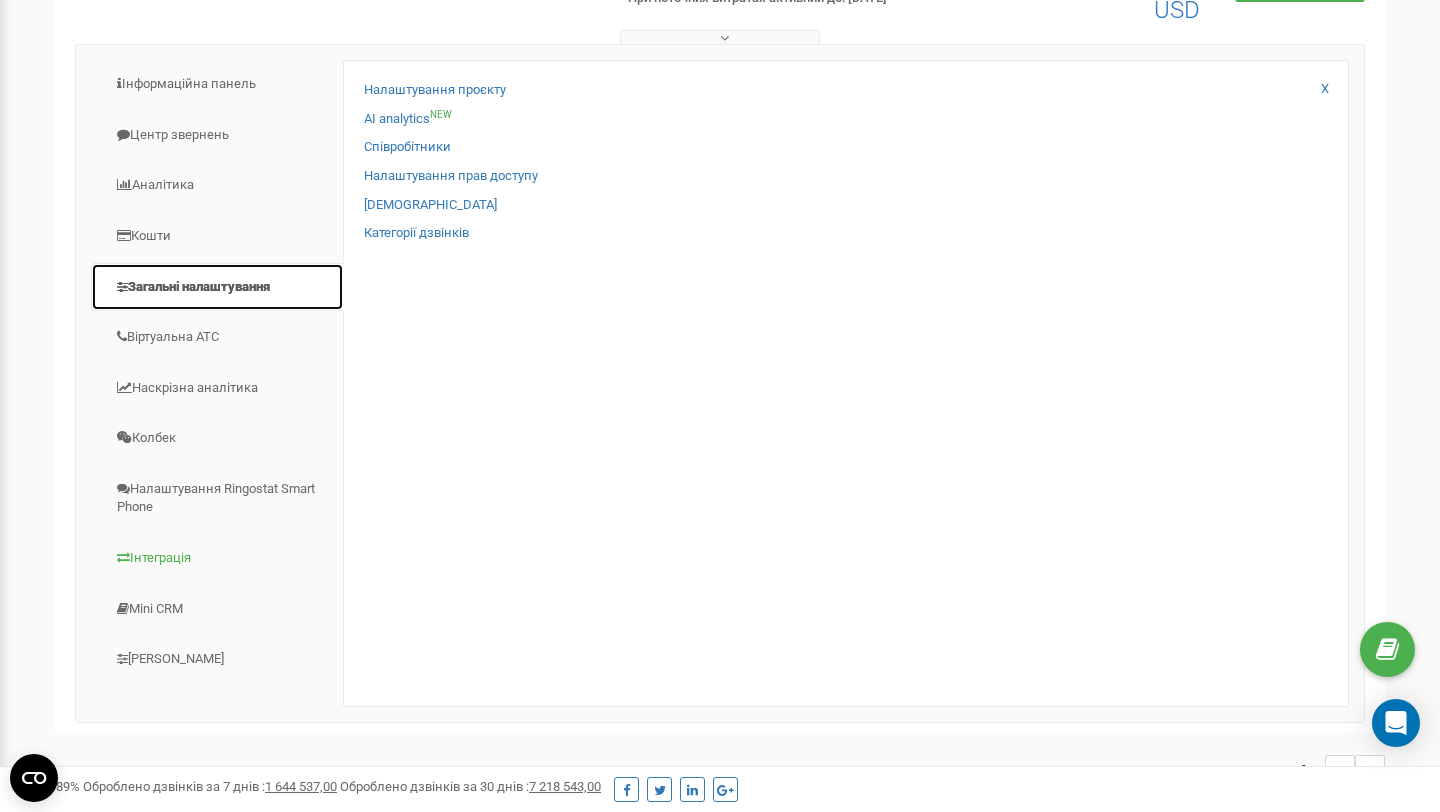 scroll, scrollTop: 331, scrollLeft: 0, axis: vertical 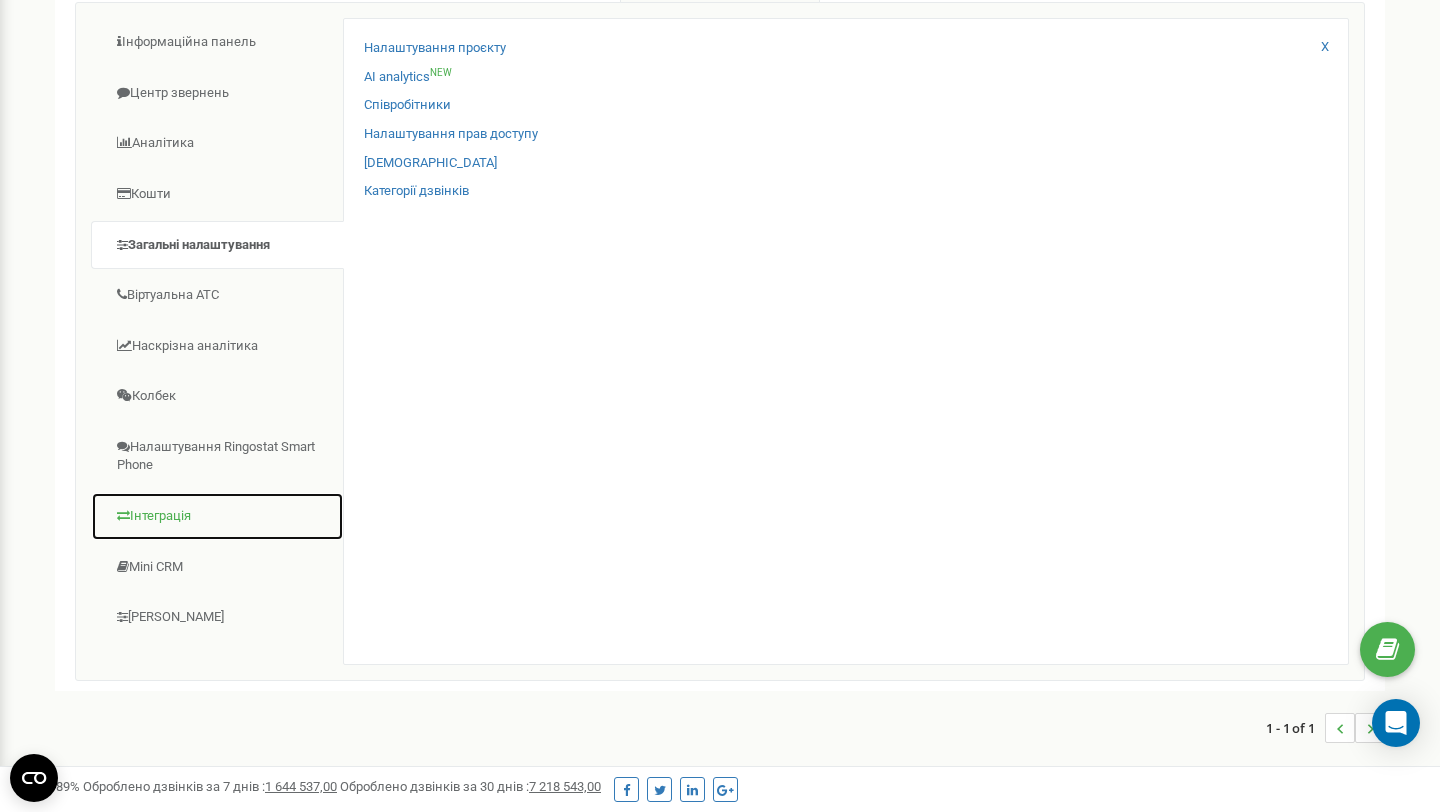 click on "Інтеграція" at bounding box center [217, 516] 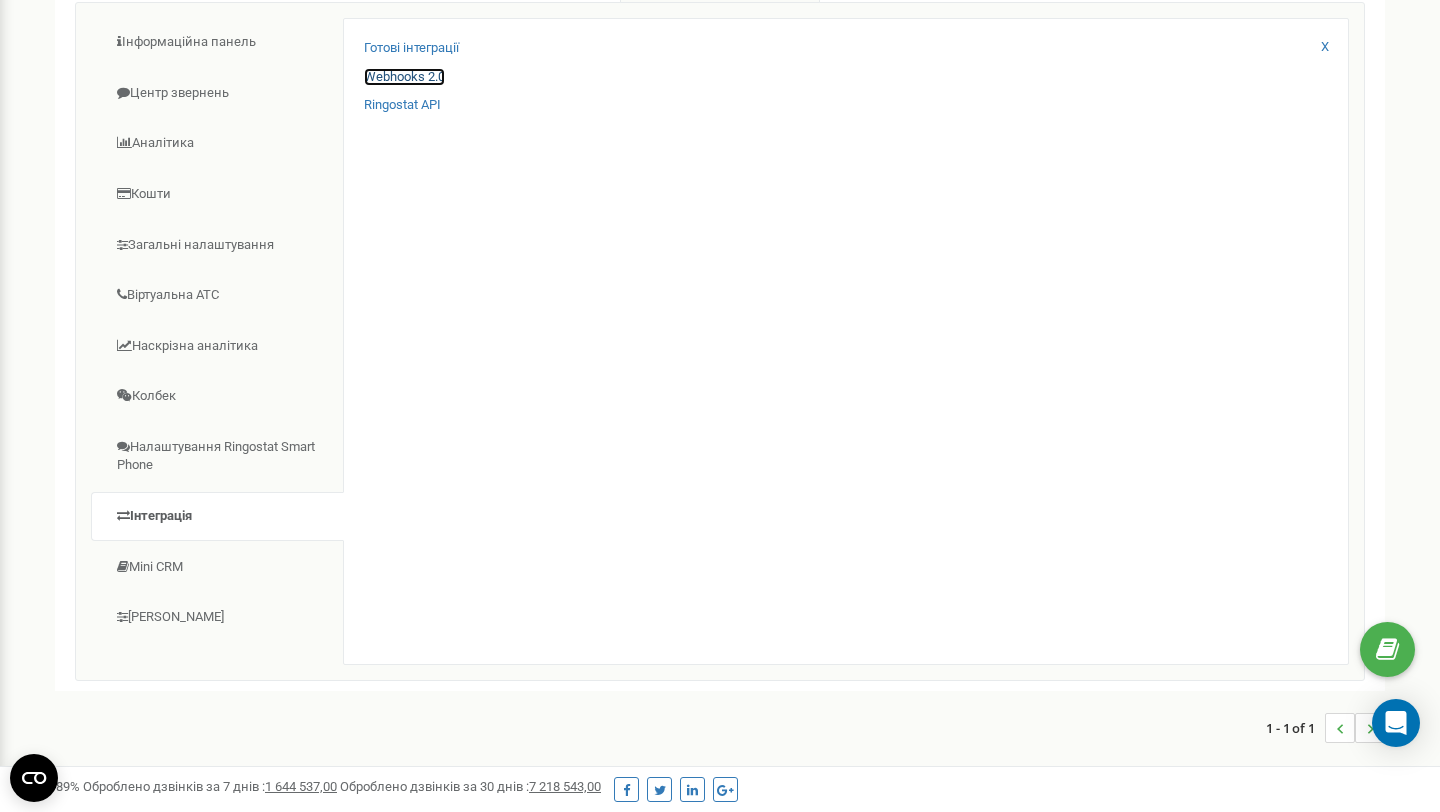click on "Webhooks 2.0" at bounding box center (404, 77) 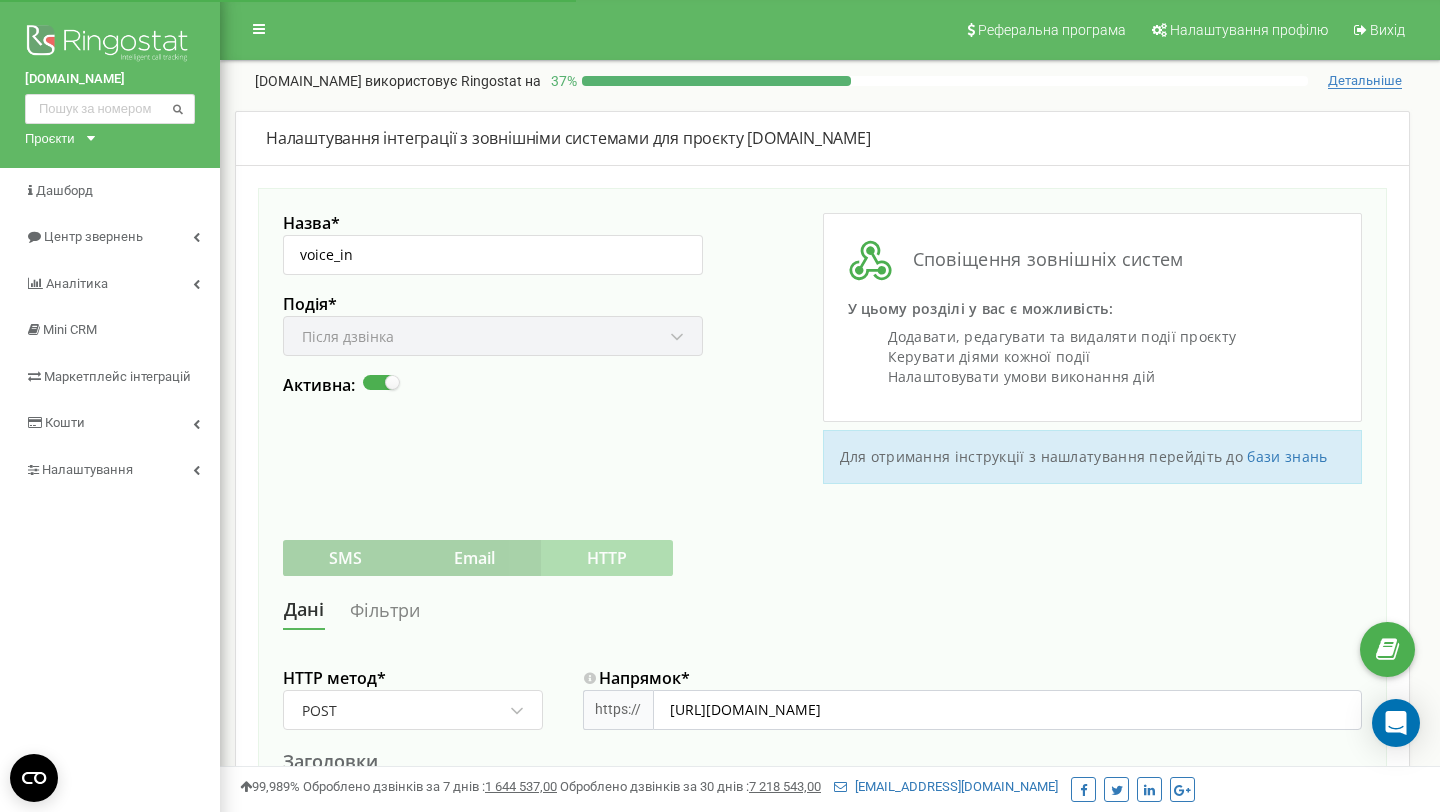 scroll, scrollTop: 0, scrollLeft: 0, axis: both 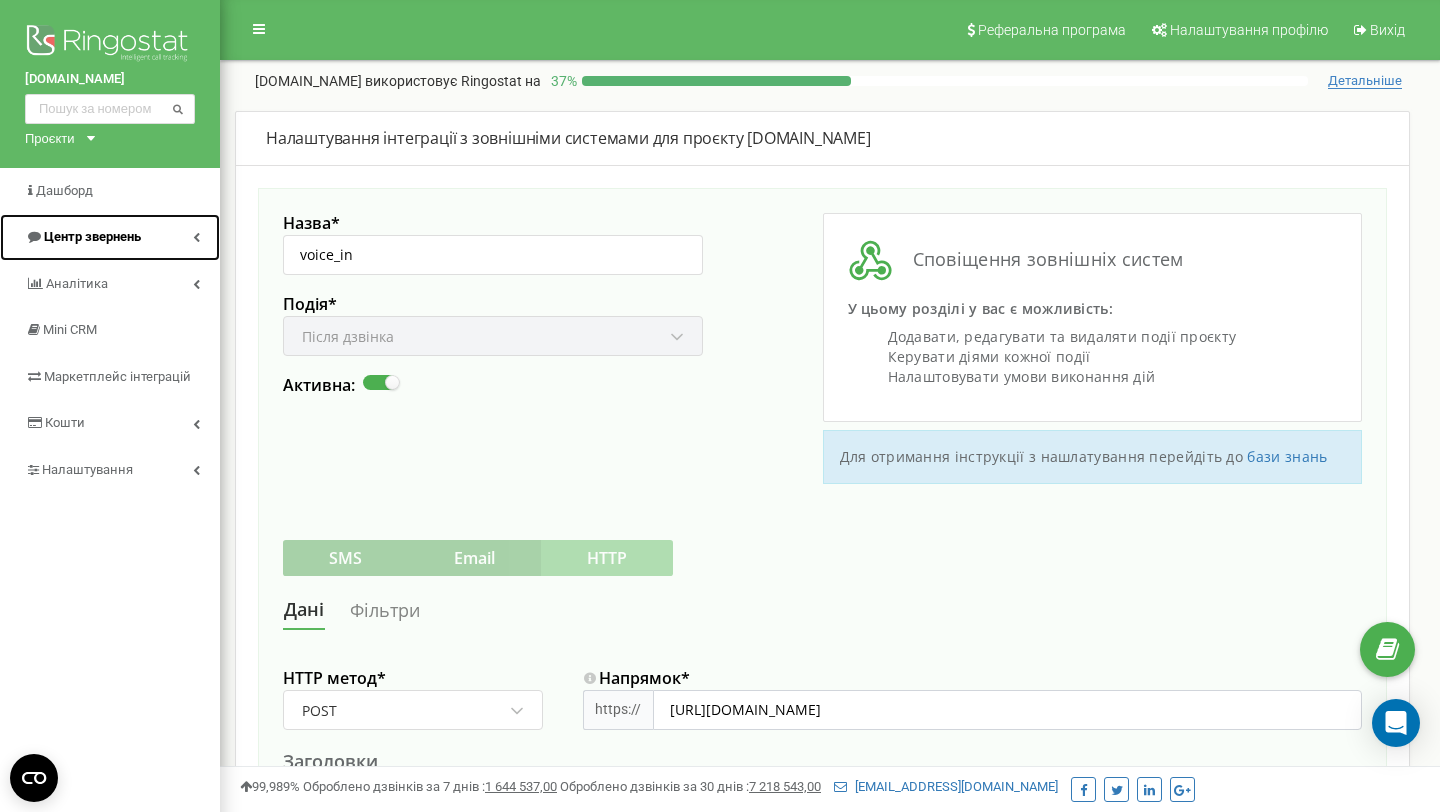 click on "Центр звернень" at bounding box center [83, 237] 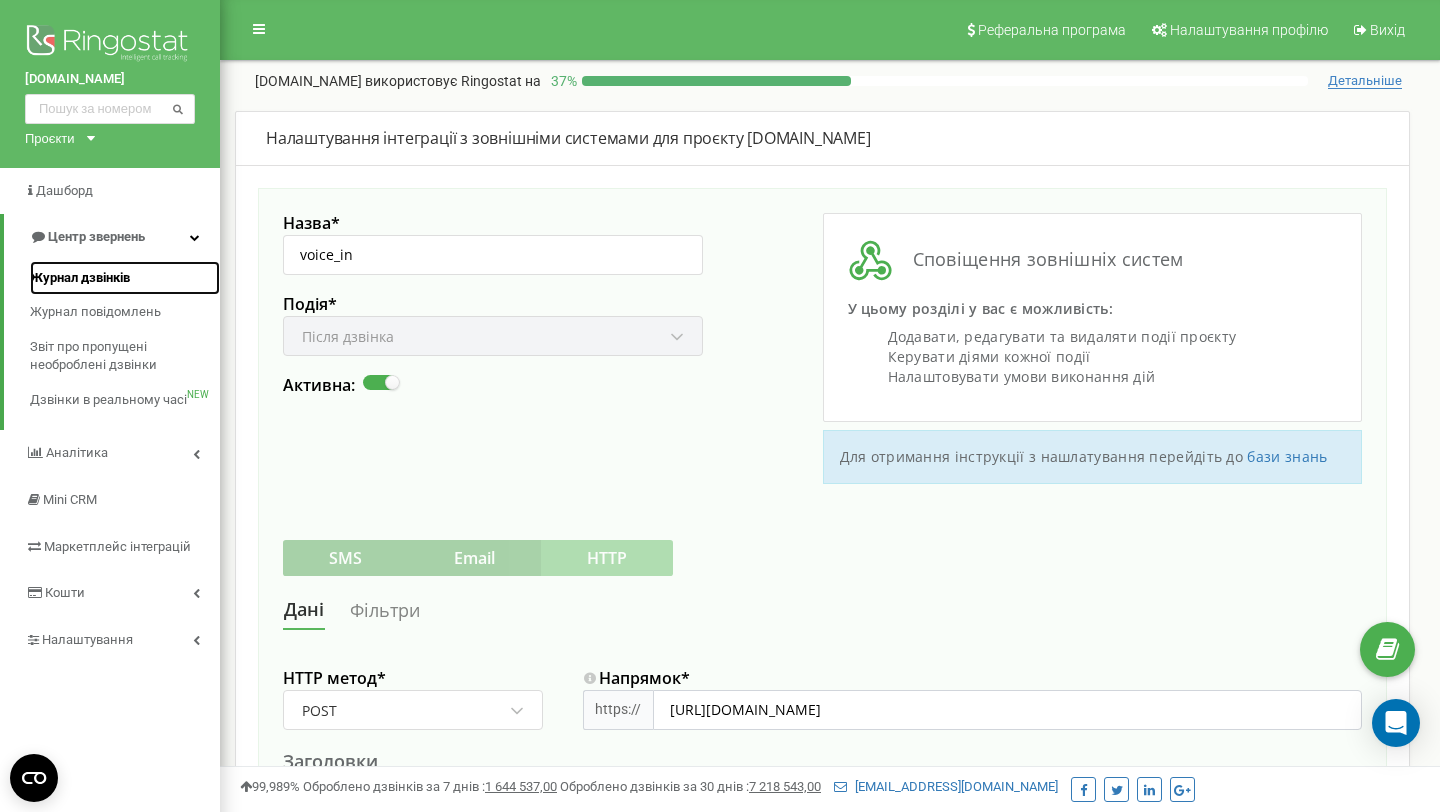 click on "Журнал дзвінків" at bounding box center [80, 278] 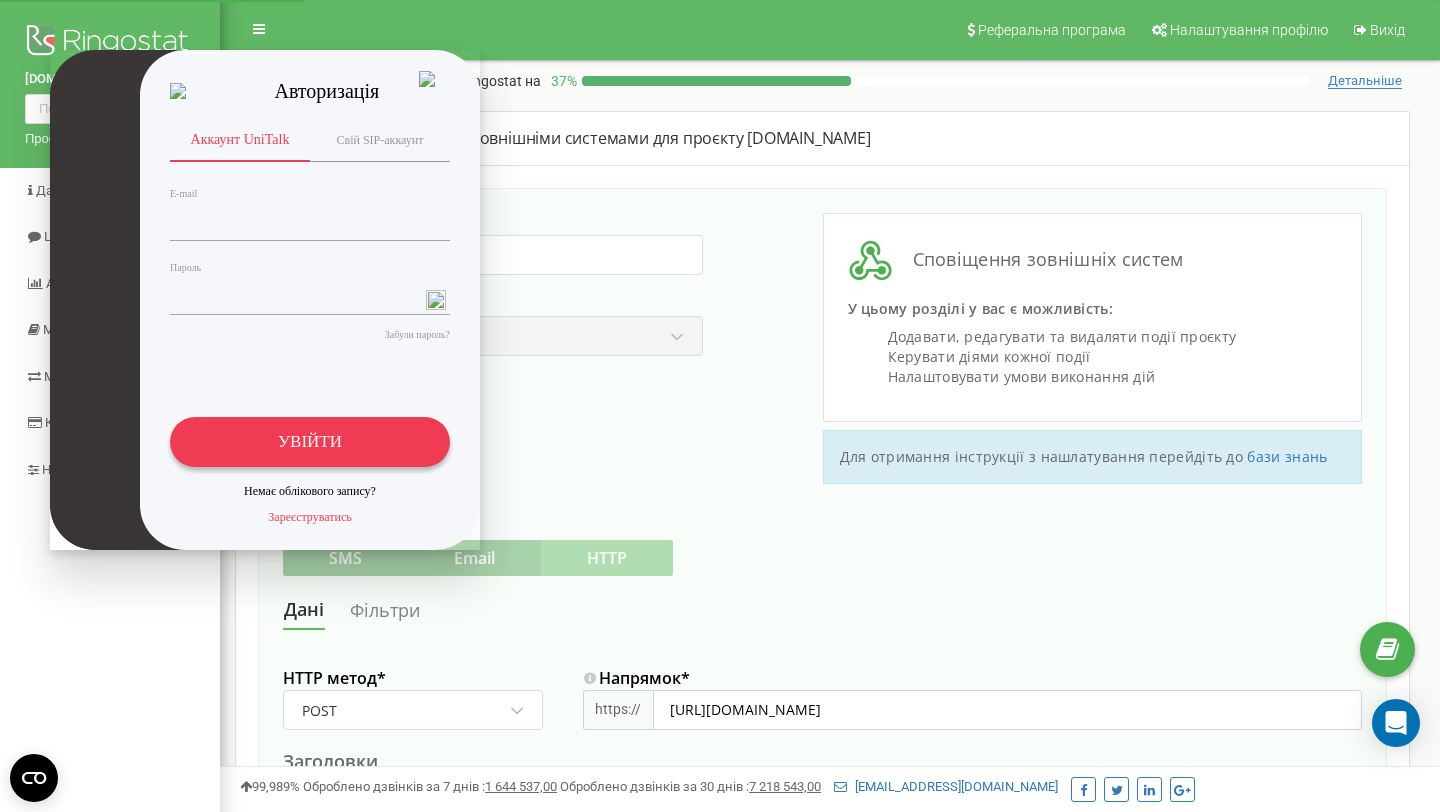 scroll, scrollTop: 0, scrollLeft: 0, axis: both 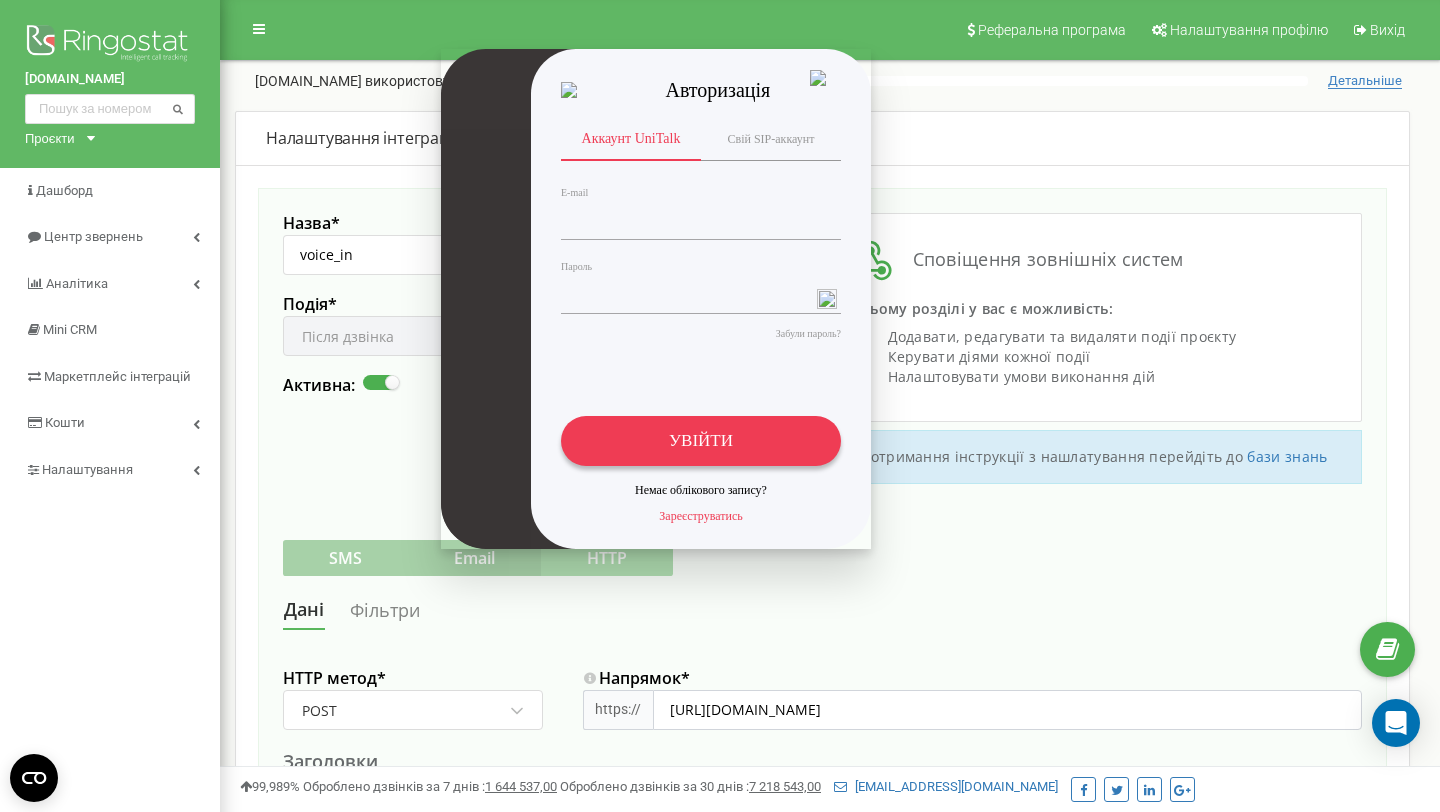 drag, startPoint x: 203, startPoint y: 79, endPoint x: 623, endPoint y: 72, distance: 420.05832 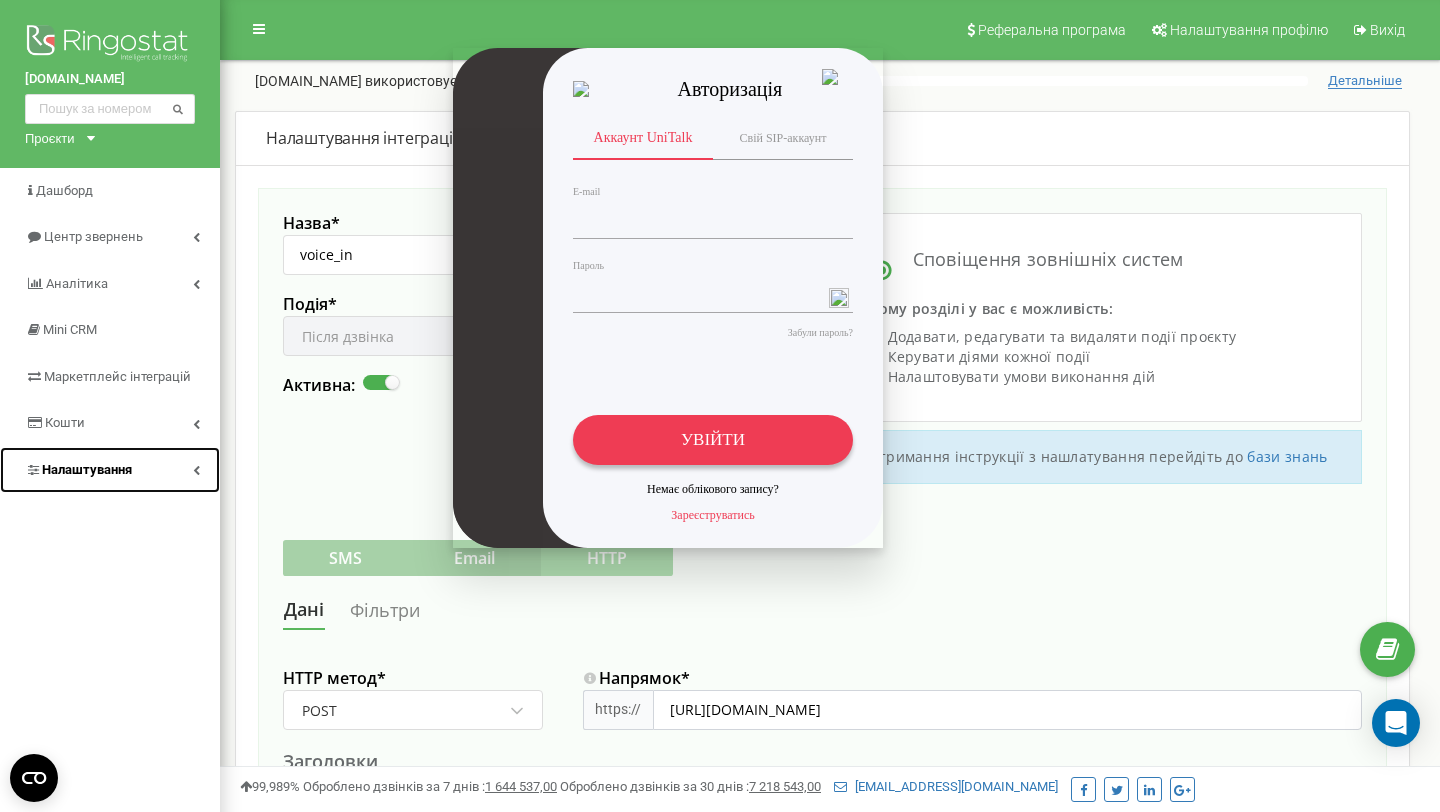click on "Налаштування" at bounding box center (110, 470) 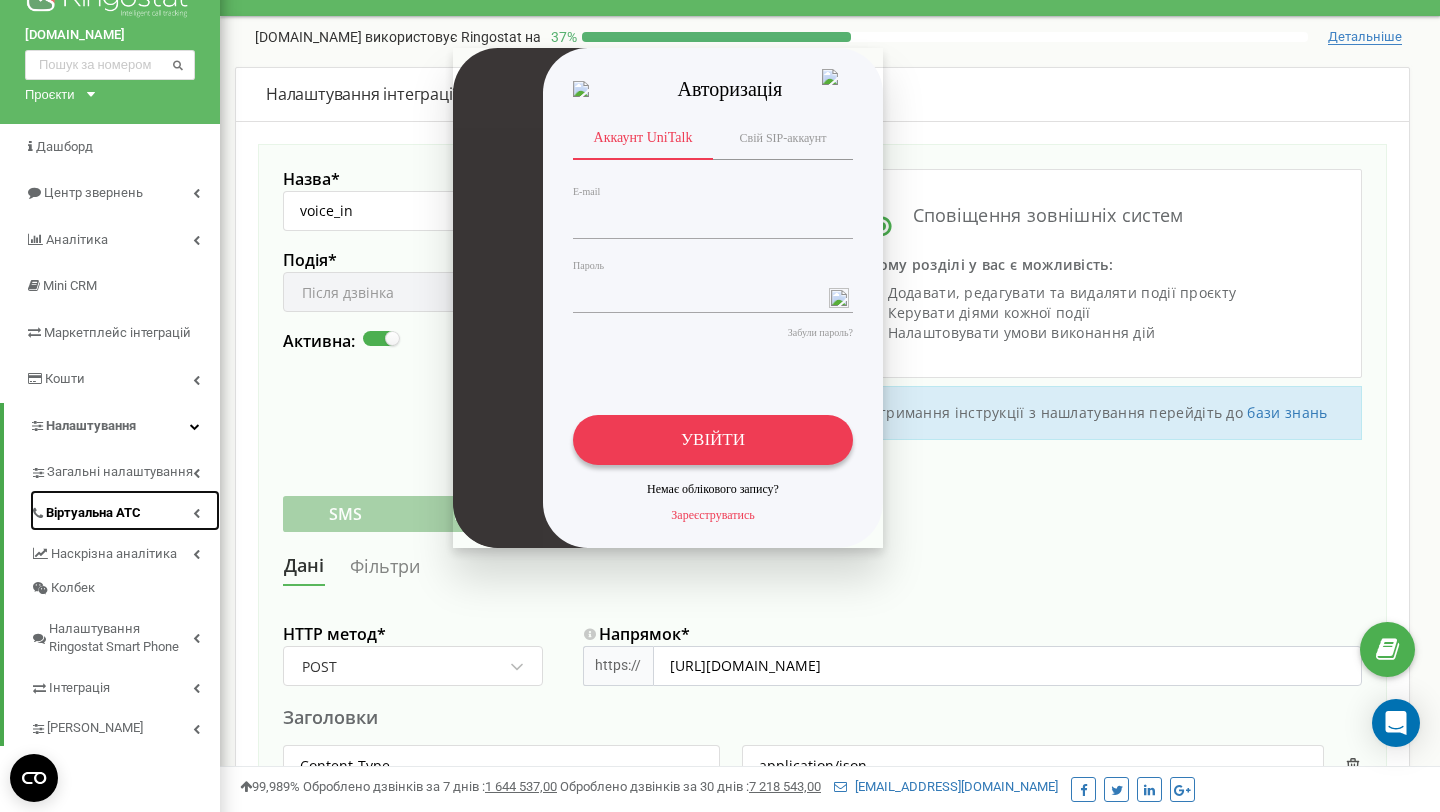 click on "Віртуальна АТС" at bounding box center (125, 510) 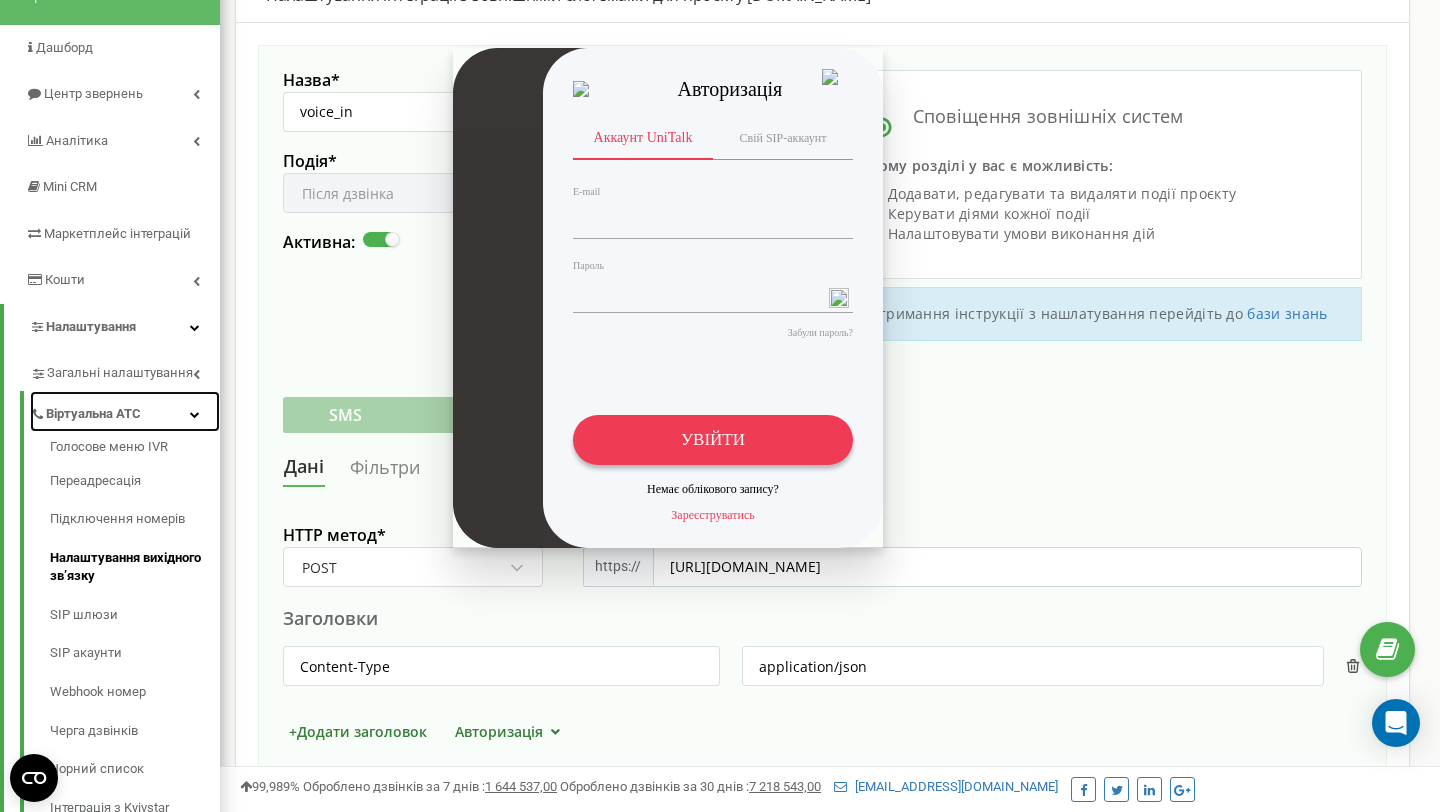 scroll, scrollTop: 151, scrollLeft: 0, axis: vertical 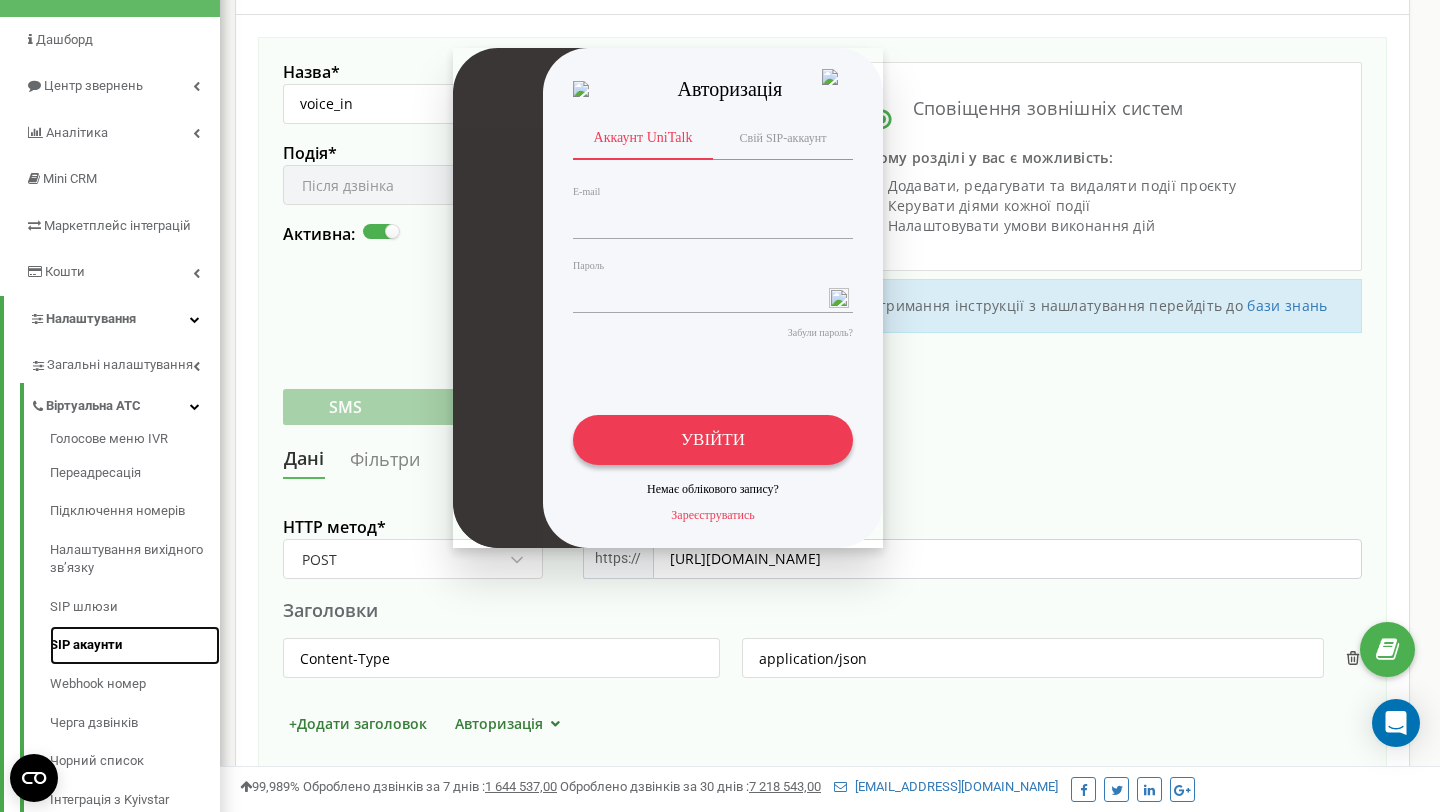 click on "SIP акаунти" at bounding box center (135, 645) 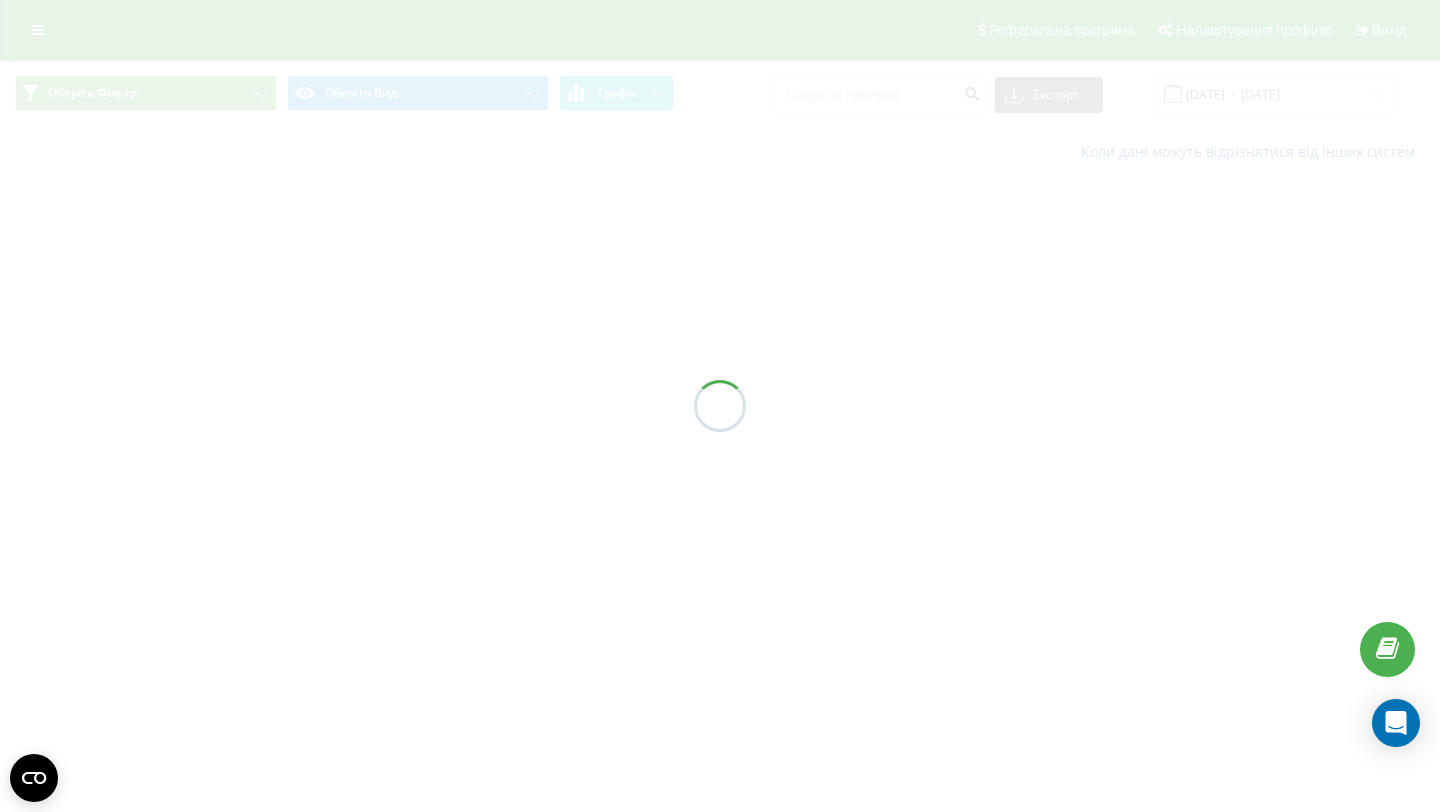 scroll, scrollTop: 0, scrollLeft: 0, axis: both 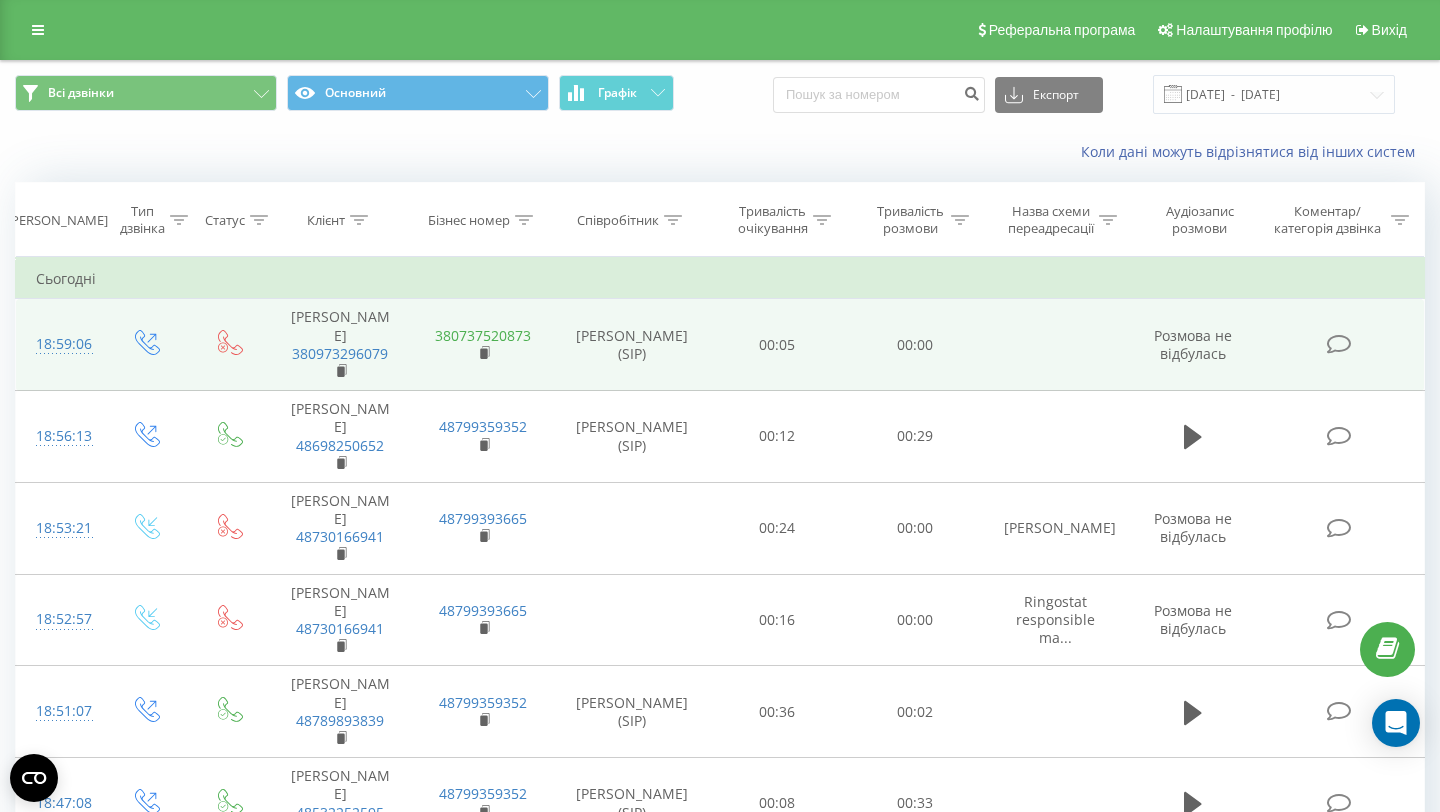 click on "380737520873" at bounding box center [483, 335] 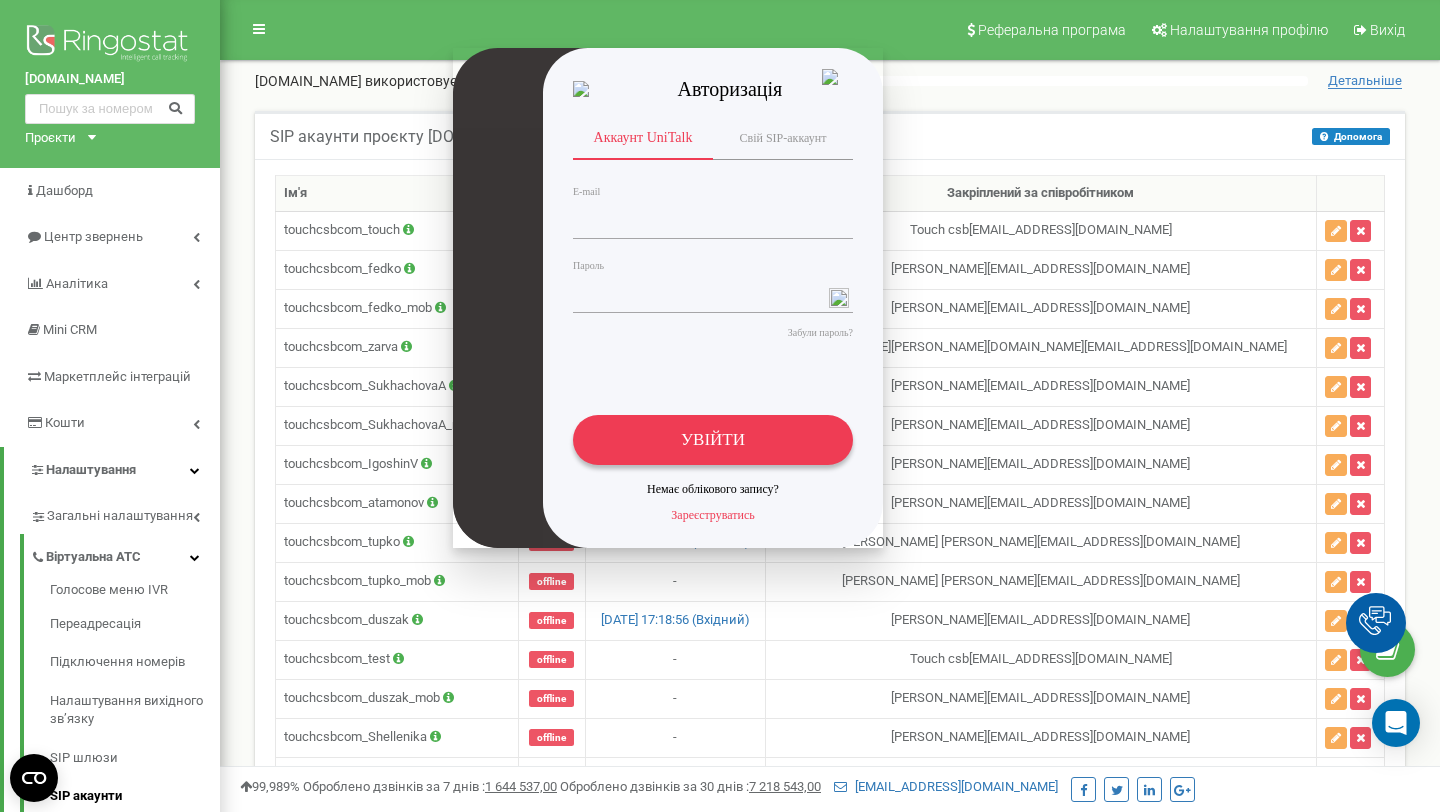 scroll, scrollTop: 0, scrollLeft: 0, axis: both 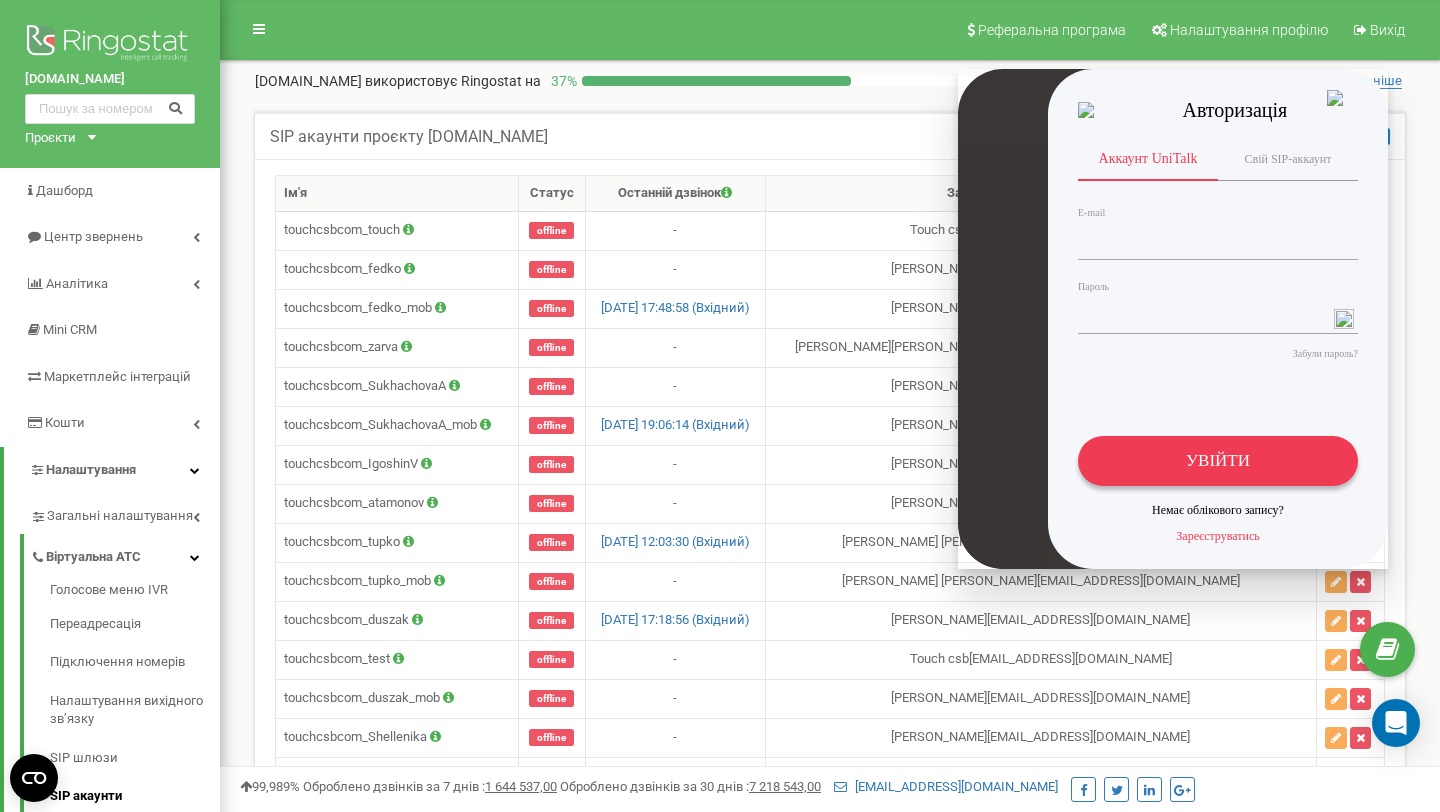 drag, startPoint x: 710, startPoint y: 75, endPoint x: 1215, endPoint y: 96, distance: 505.43643 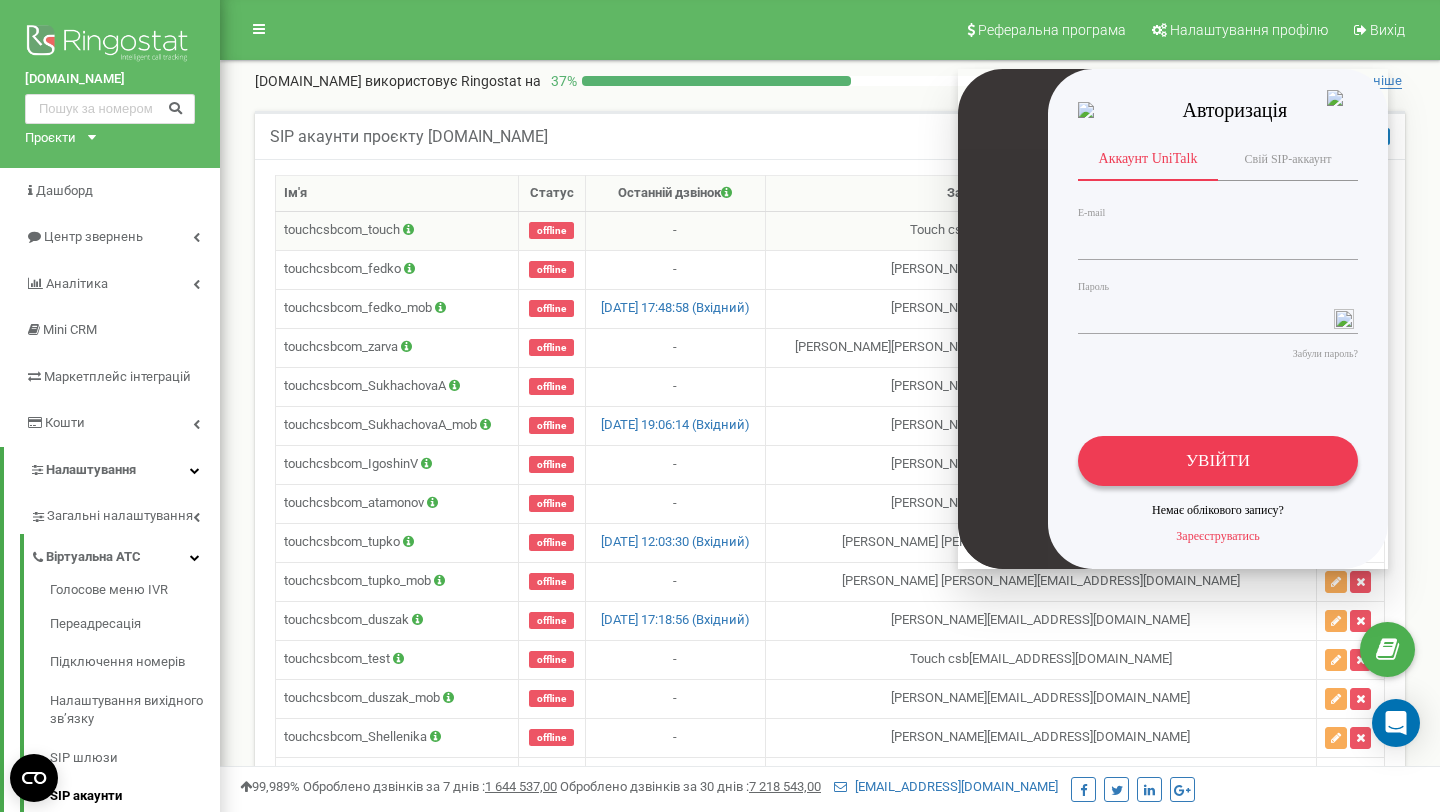 click on "touchcsbcom_touch" at bounding box center (397, 230) 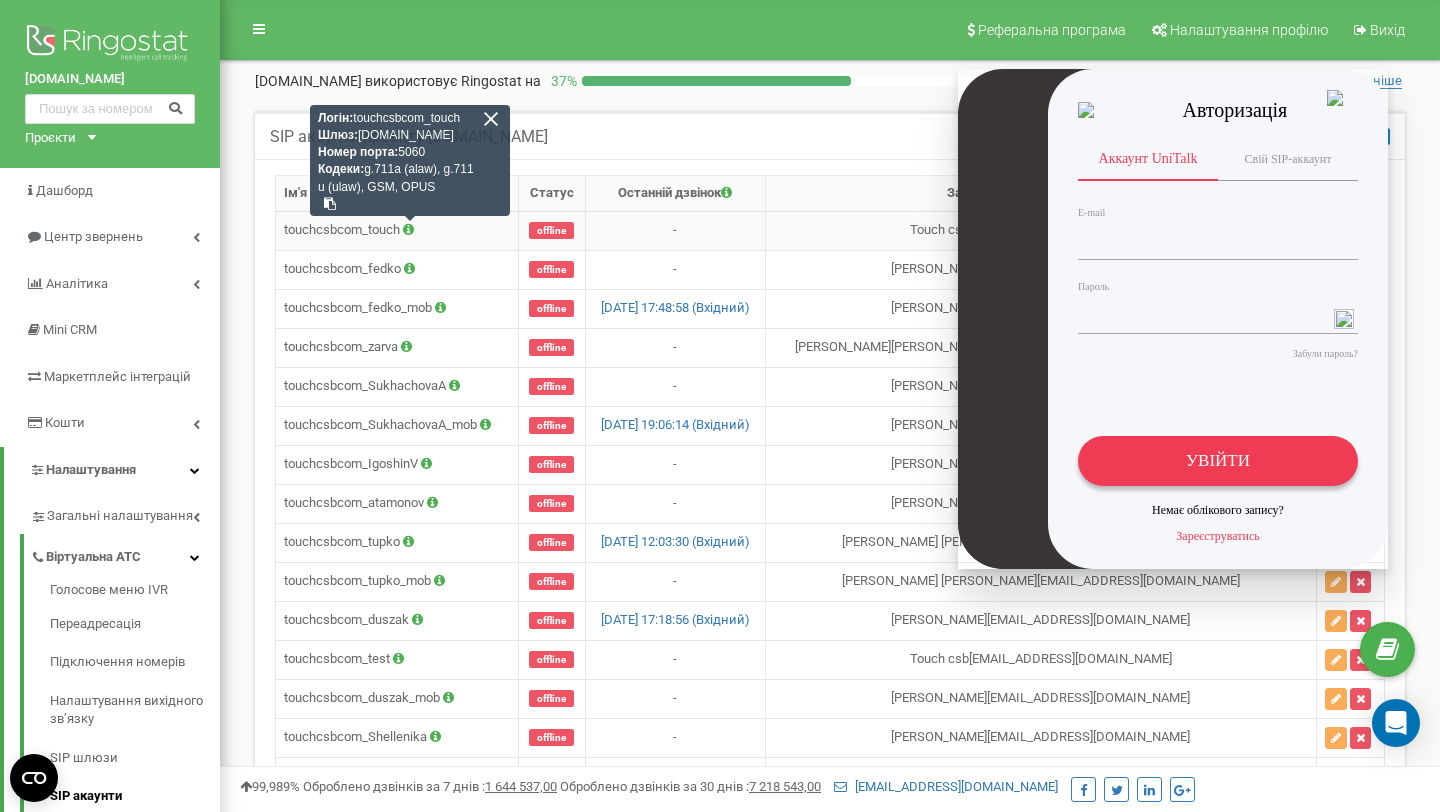 drag, startPoint x: 362, startPoint y: 136, endPoint x: 456, endPoint y: 137, distance: 94.00532 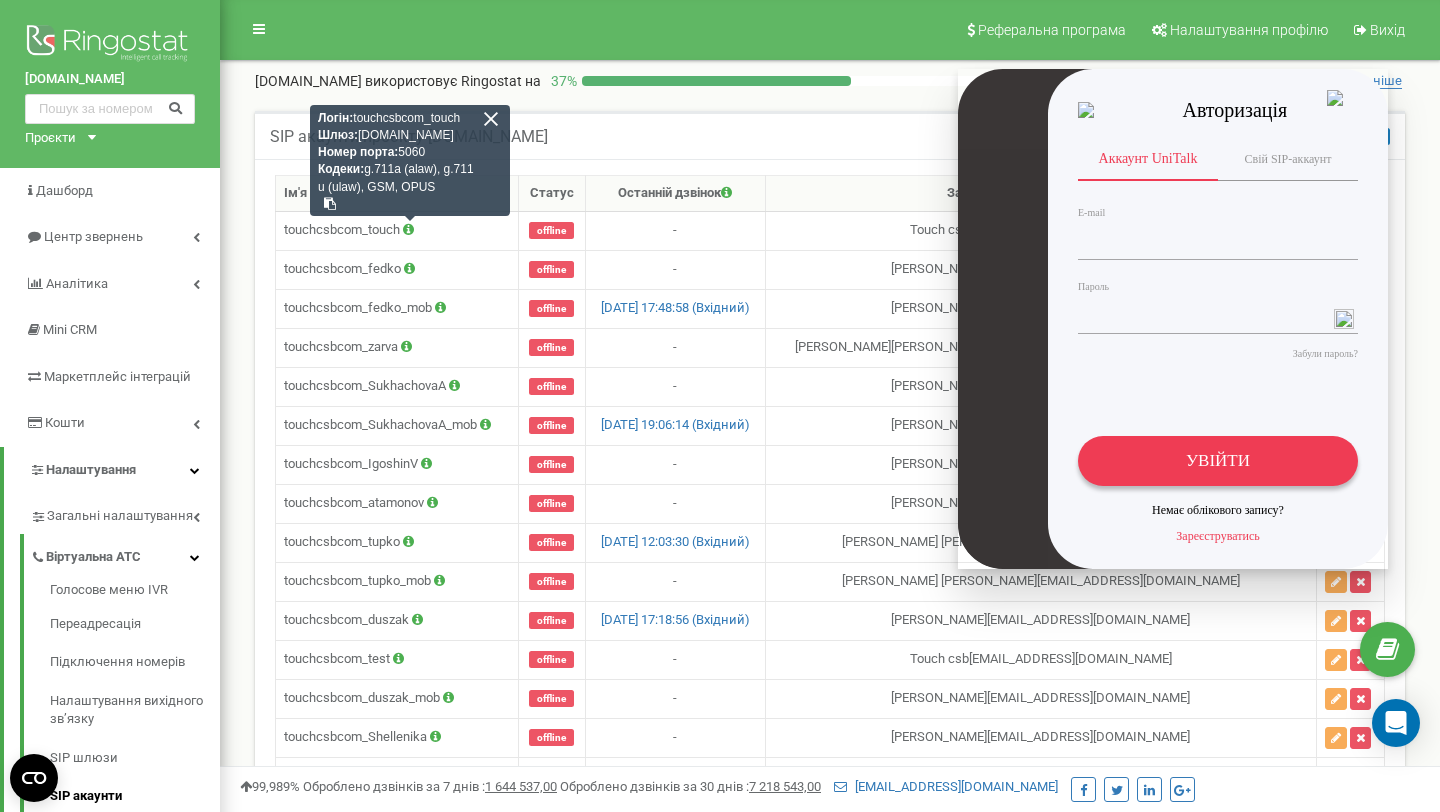 copy on "[DOMAIN_NAME]" 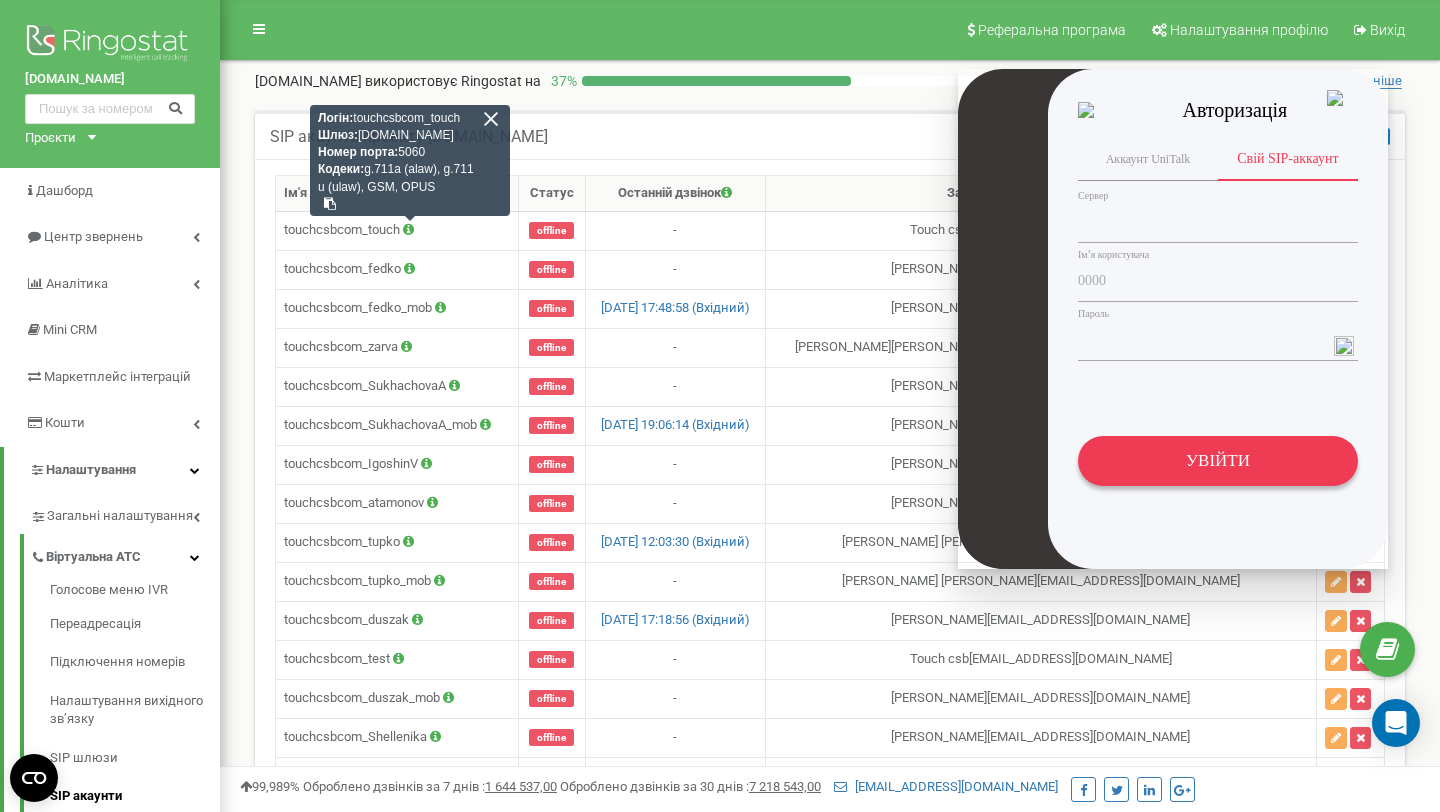 click at bounding box center (1218, 222) 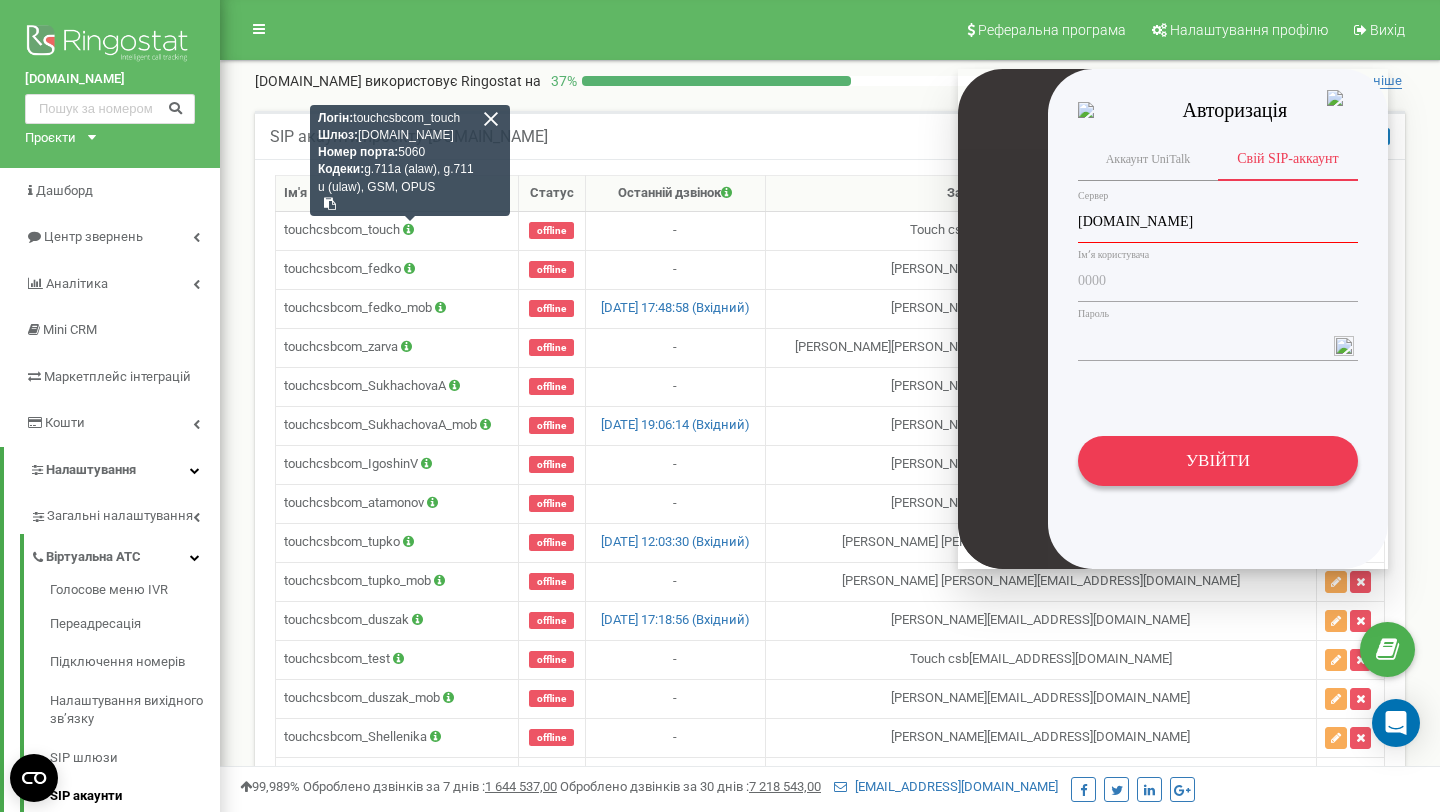 type on "[DOMAIN_NAME]" 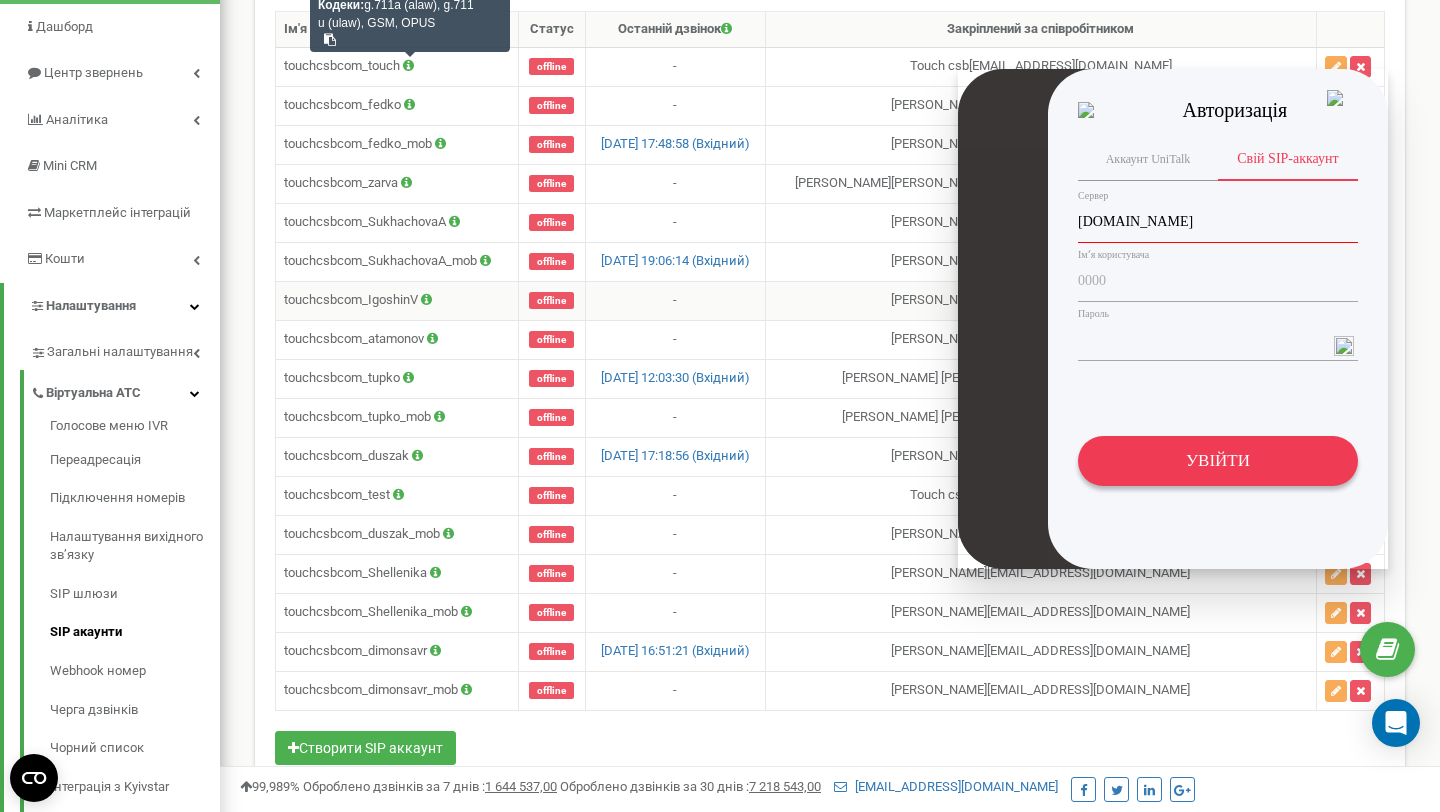 scroll, scrollTop: 163, scrollLeft: 0, axis: vertical 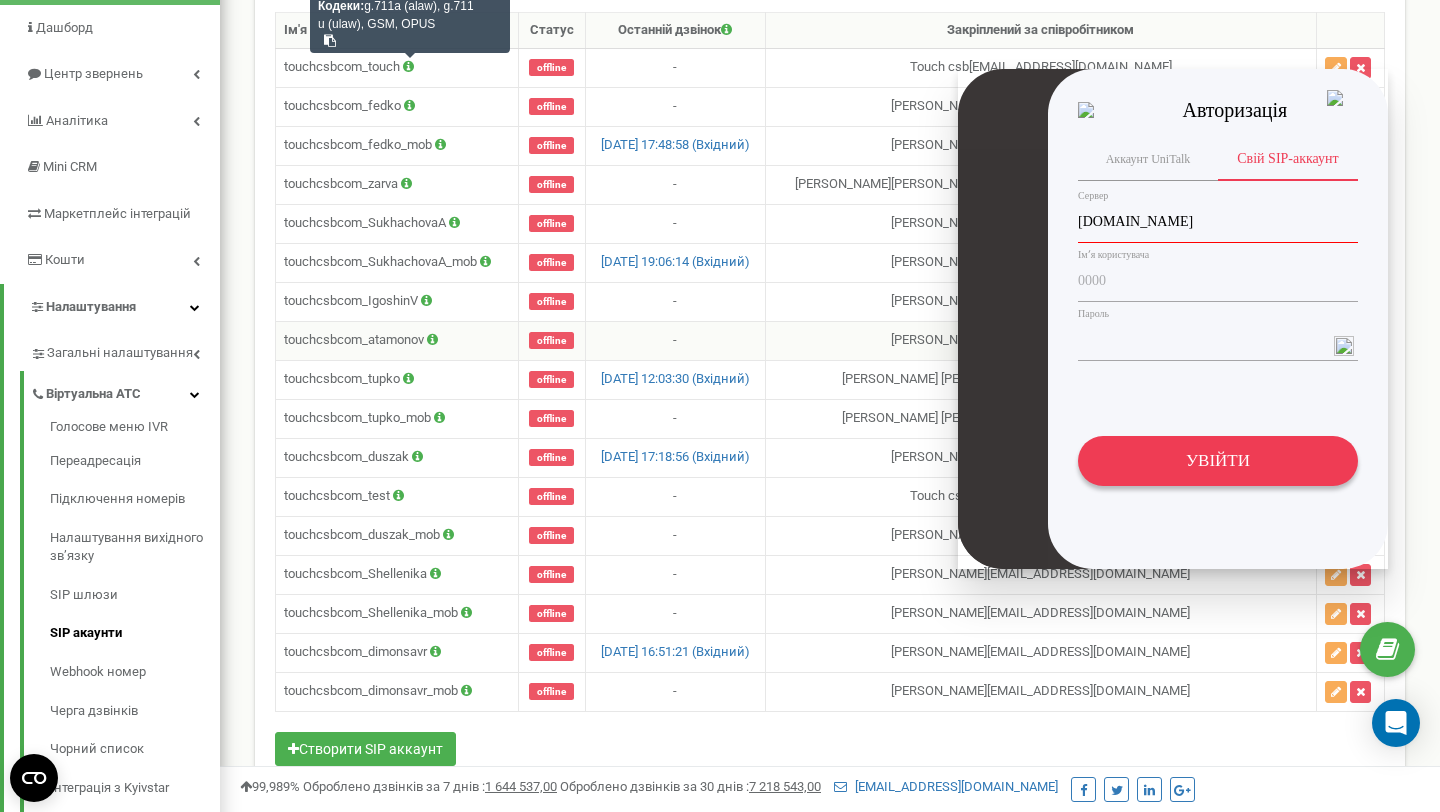 click on "touchcsbcom_atamonov" at bounding box center [397, 340] 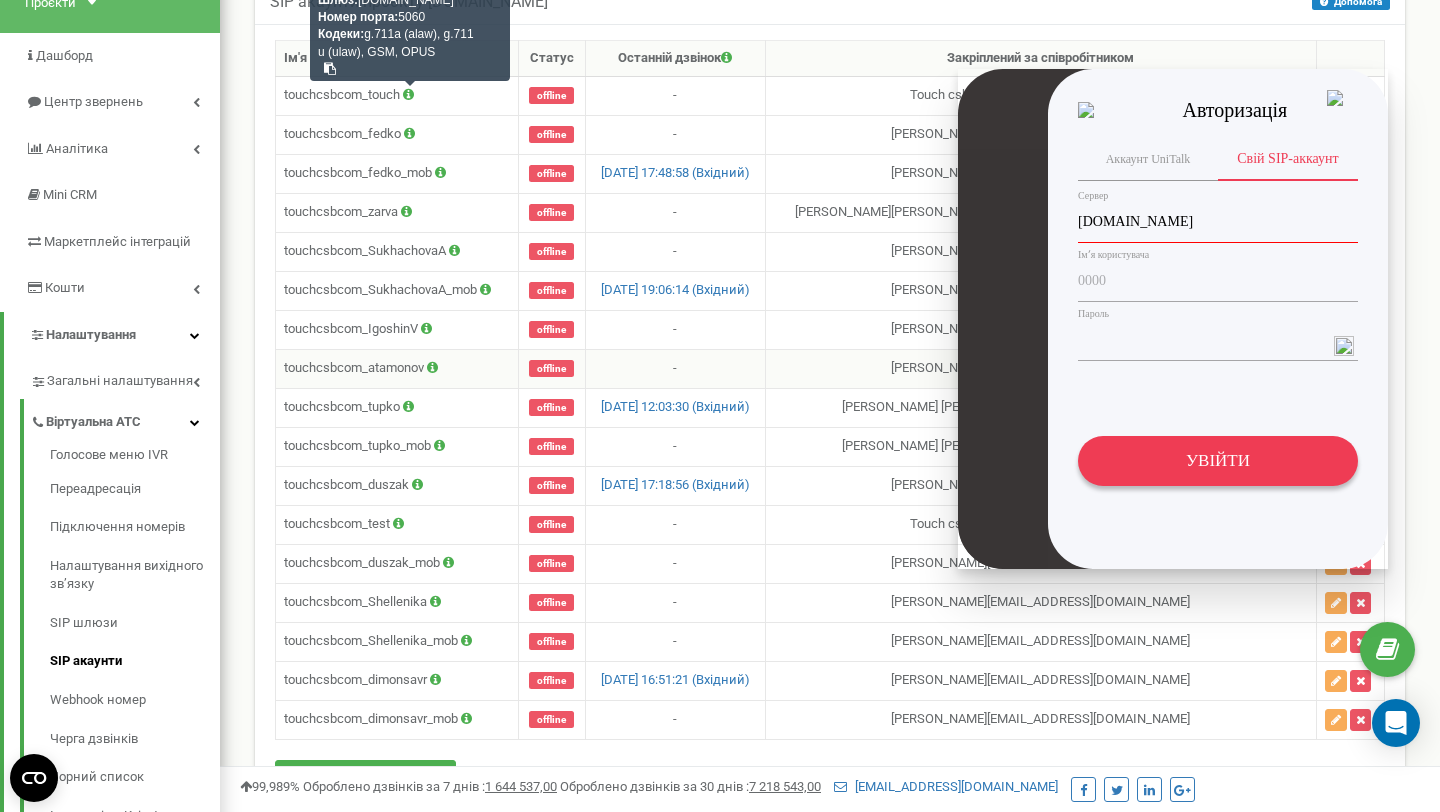 scroll, scrollTop: 126, scrollLeft: 0, axis: vertical 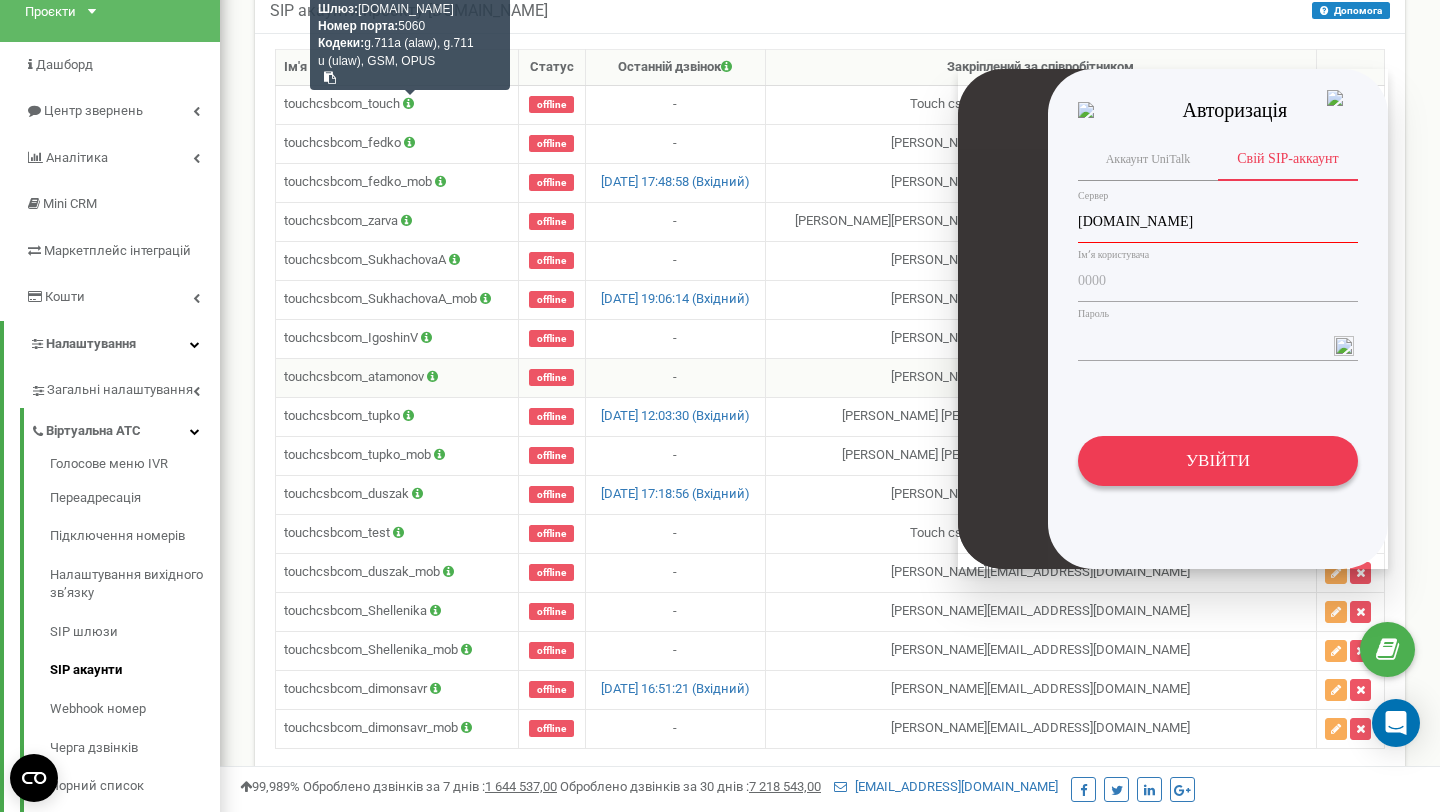 click on "touchcsbcom_atamonov" at bounding box center (397, 377) 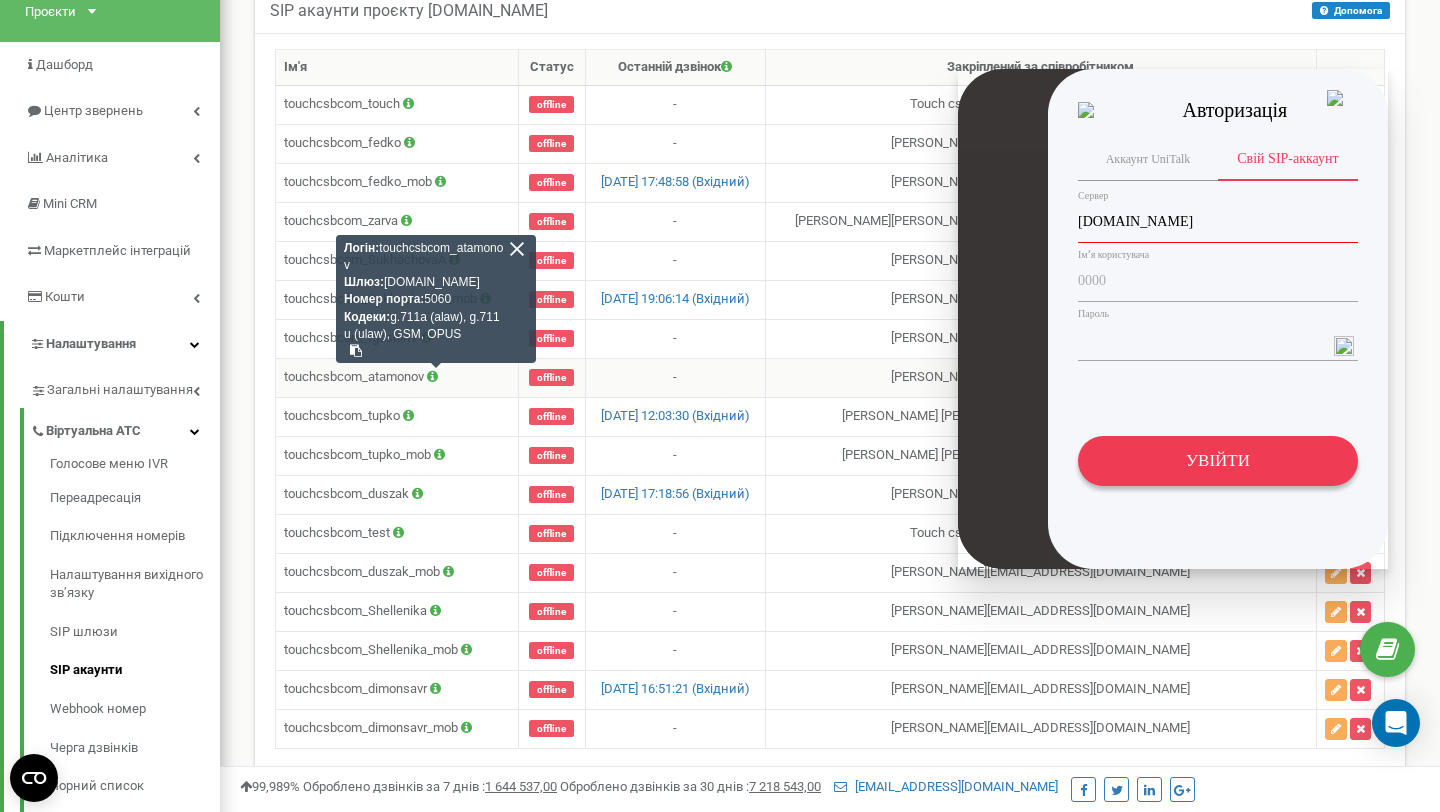 drag, startPoint x: 383, startPoint y: 247, endPoint x: 366, endPoint y: 262, distance: 22.671568 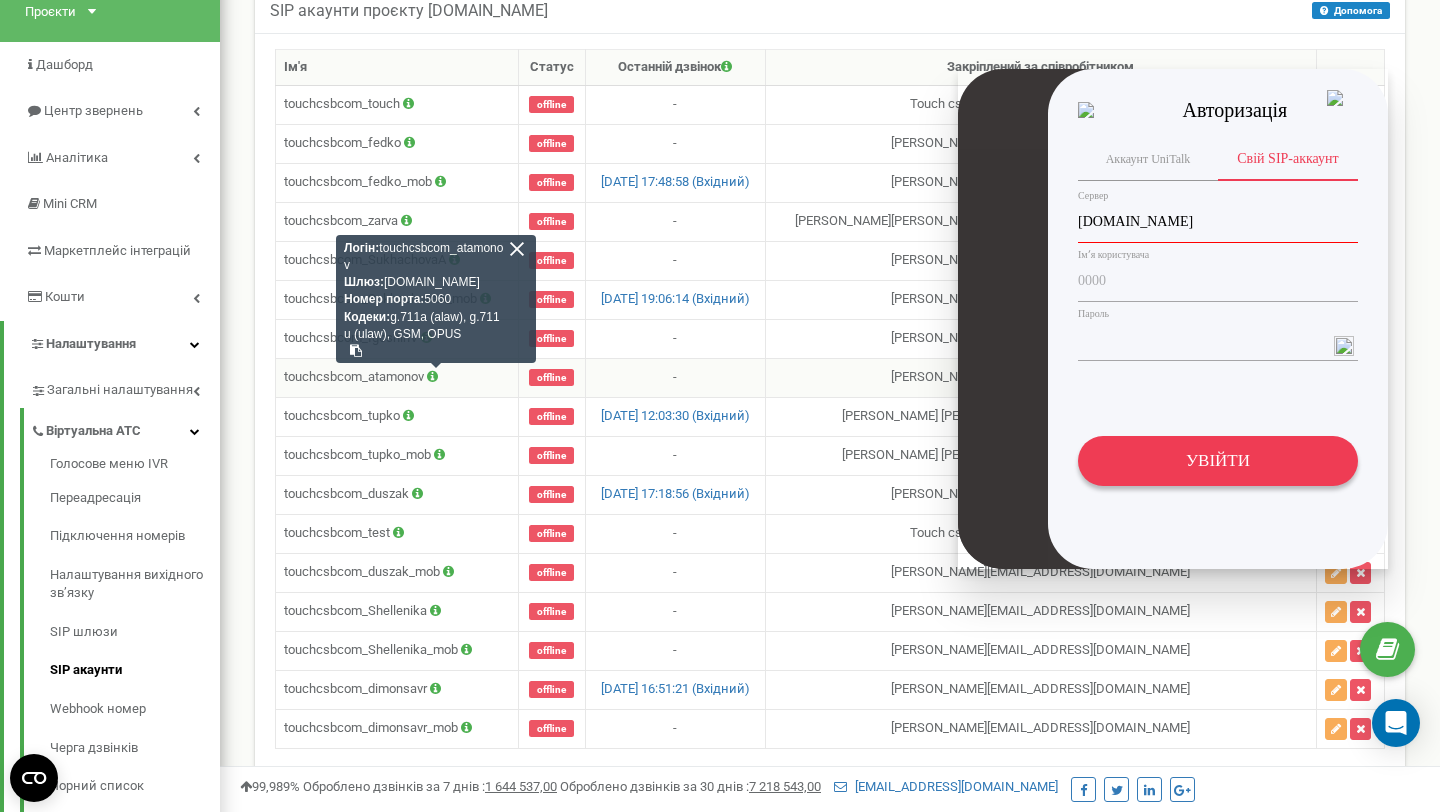 click on "Логін:  touchcsbcom_atamonov
Шлюз:  sip.ringostat.com
Номер порта:  5060
Кодеки:  g.711a (alaw), g.711u (ulaw), GSM, OPUS" at bounding box center (436, 299) 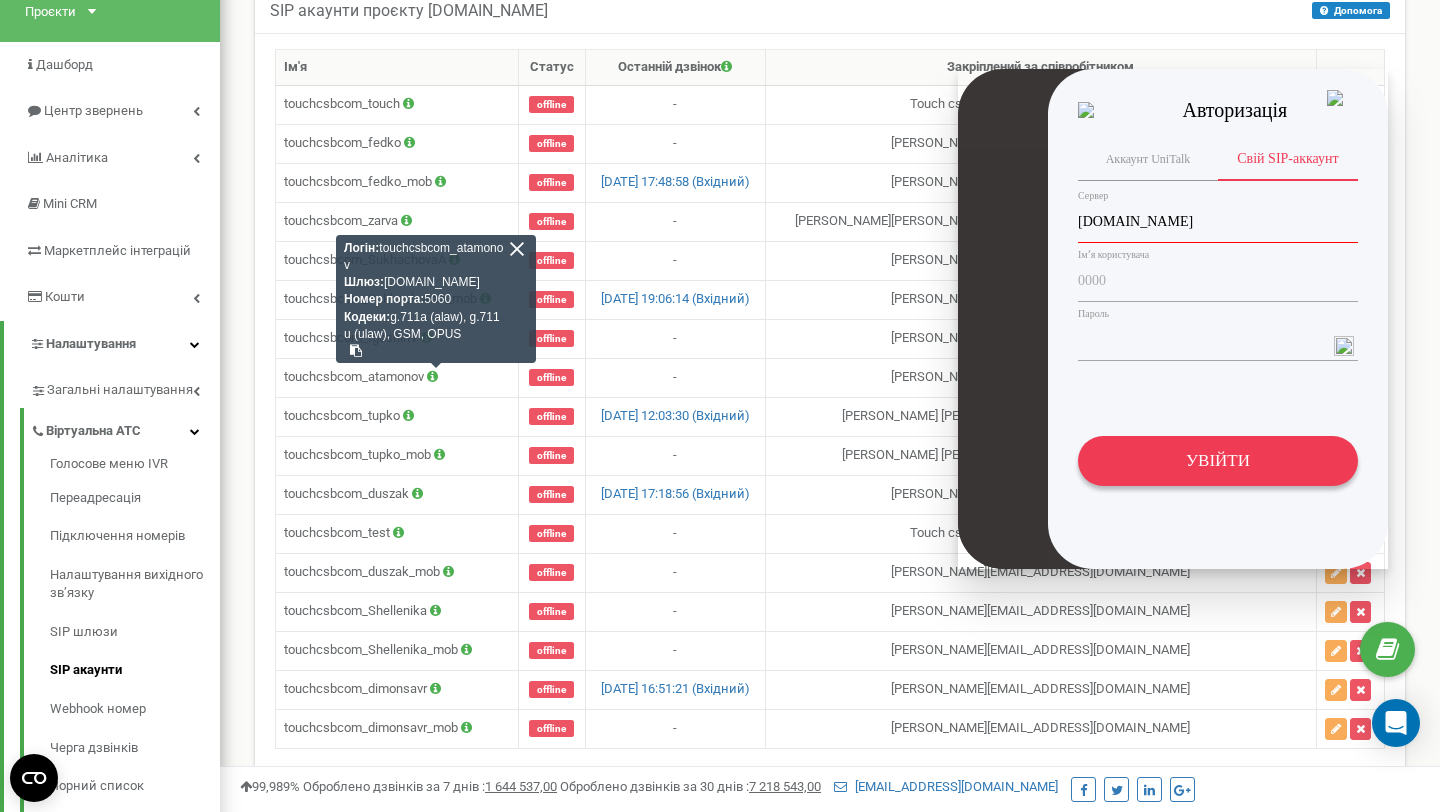copy on "touchcsbcom_atamonov" 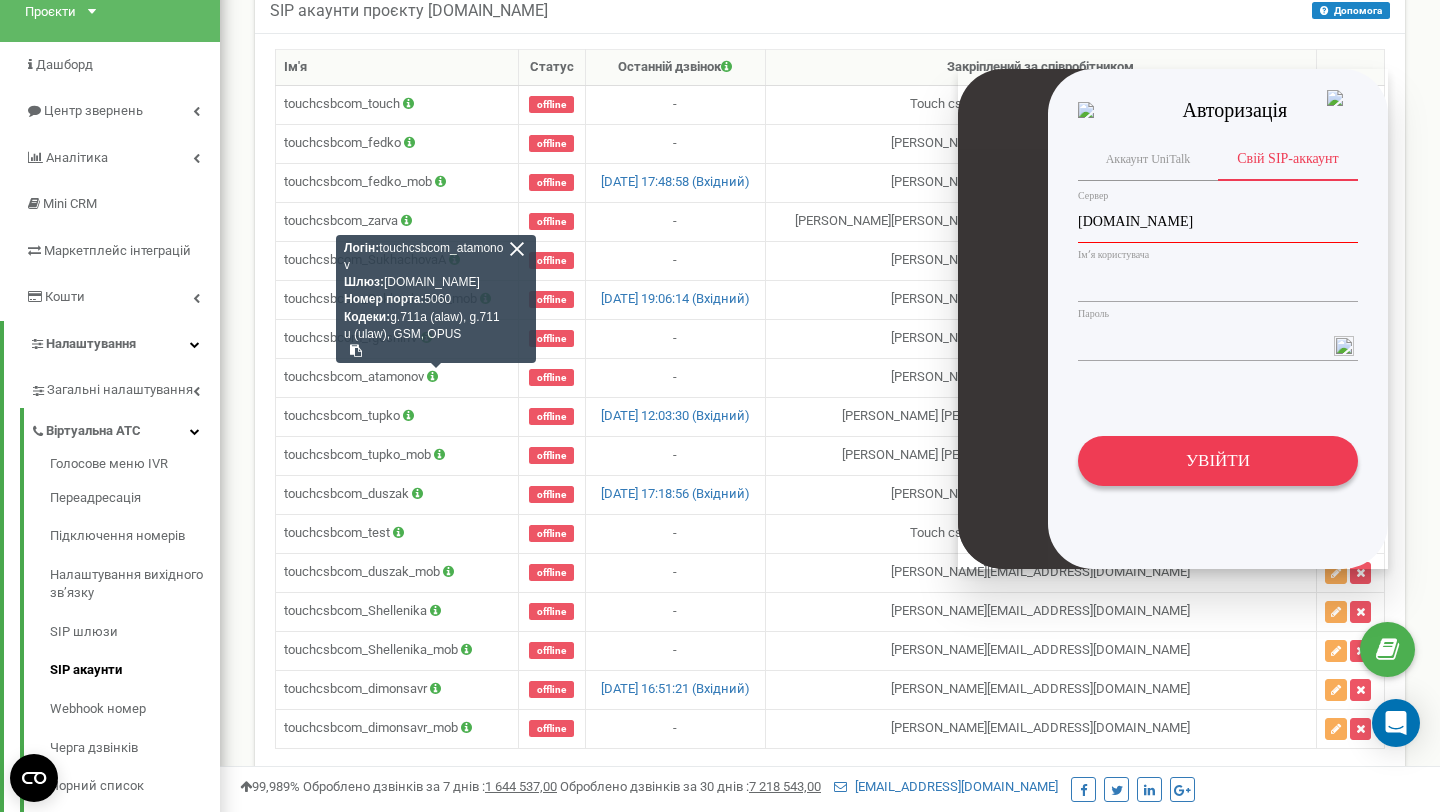 click at bounding box center [1218, 281] 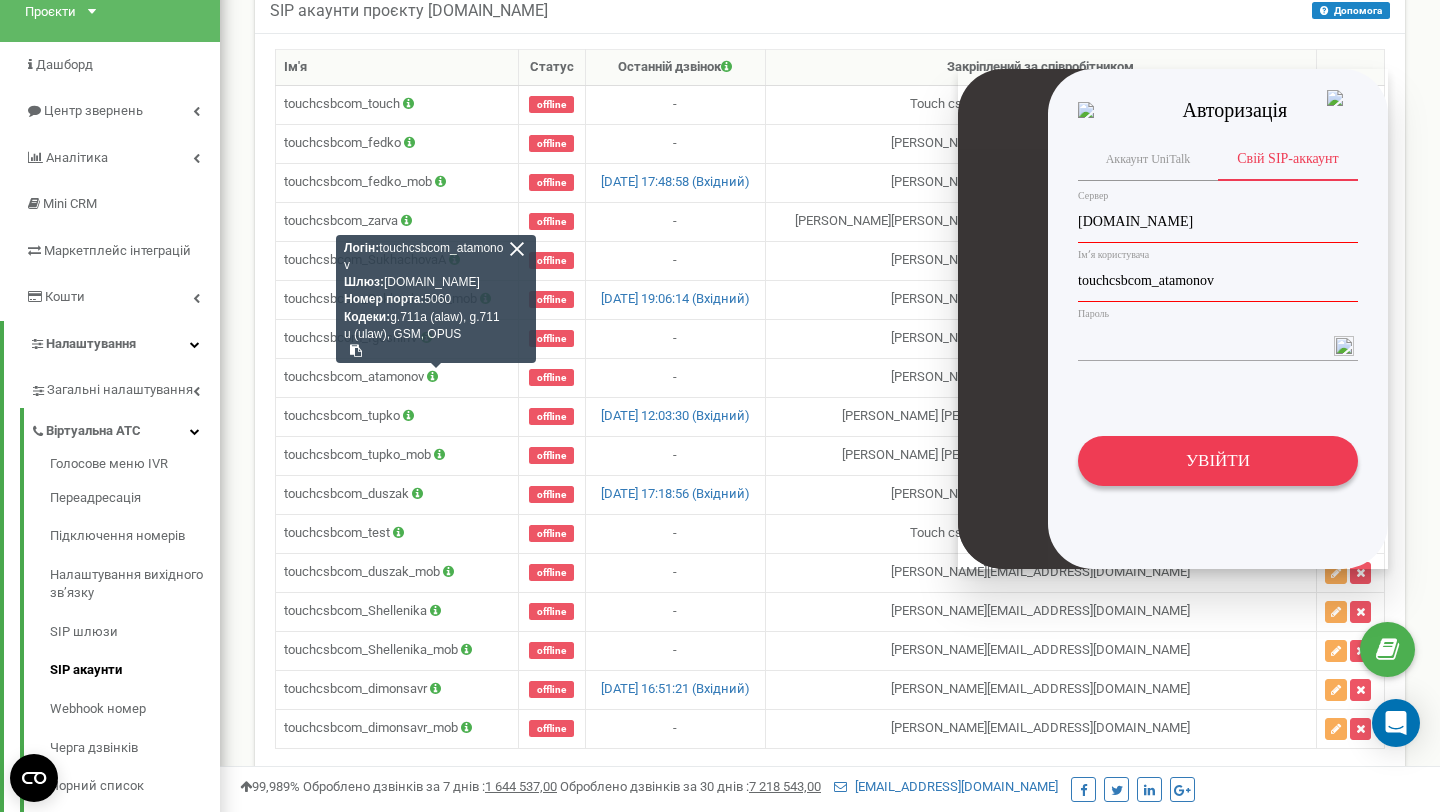 click on "УВІЙТИ" at bounding box center [1218, 461] 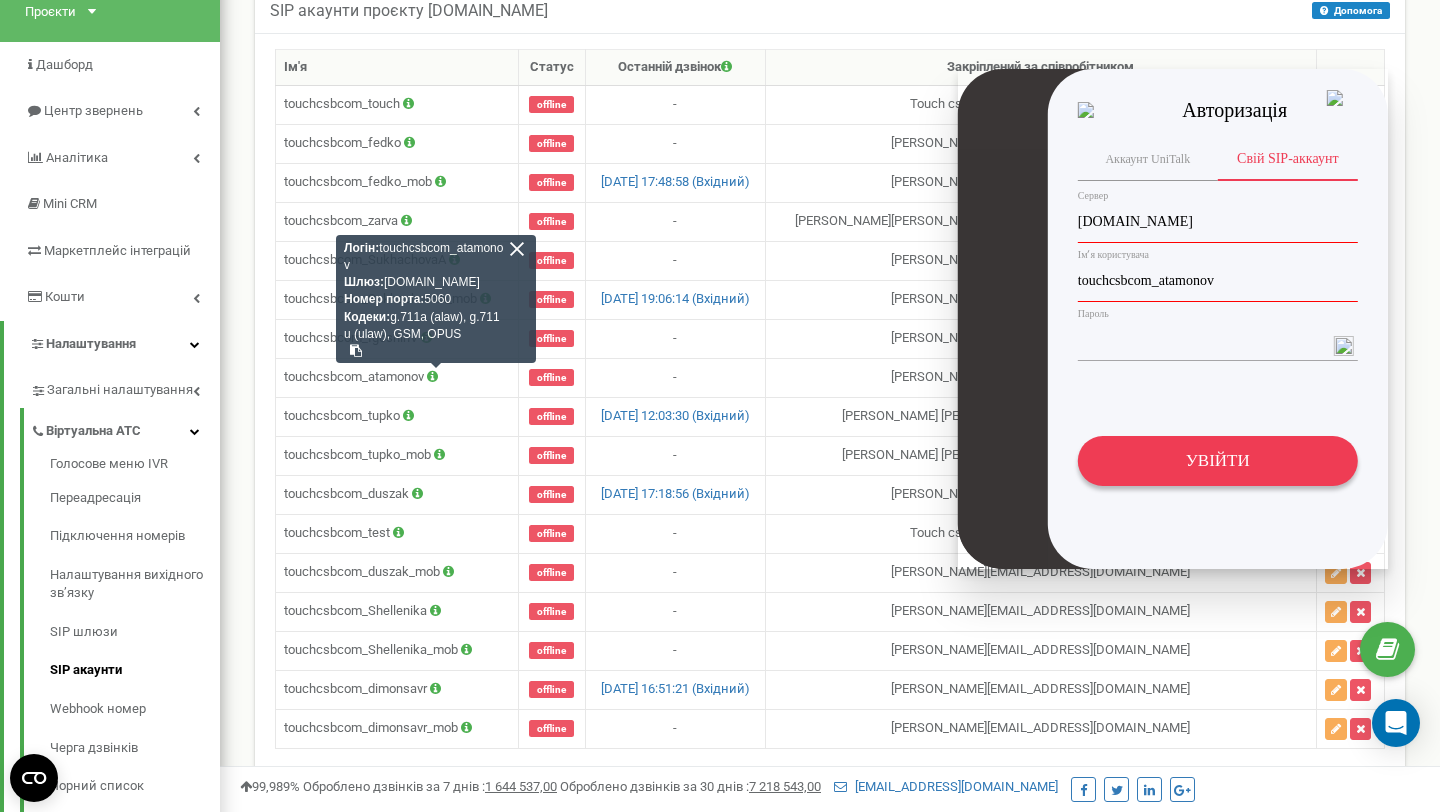 click on "УВІЙТИ" at bounding box center (1218, 461) 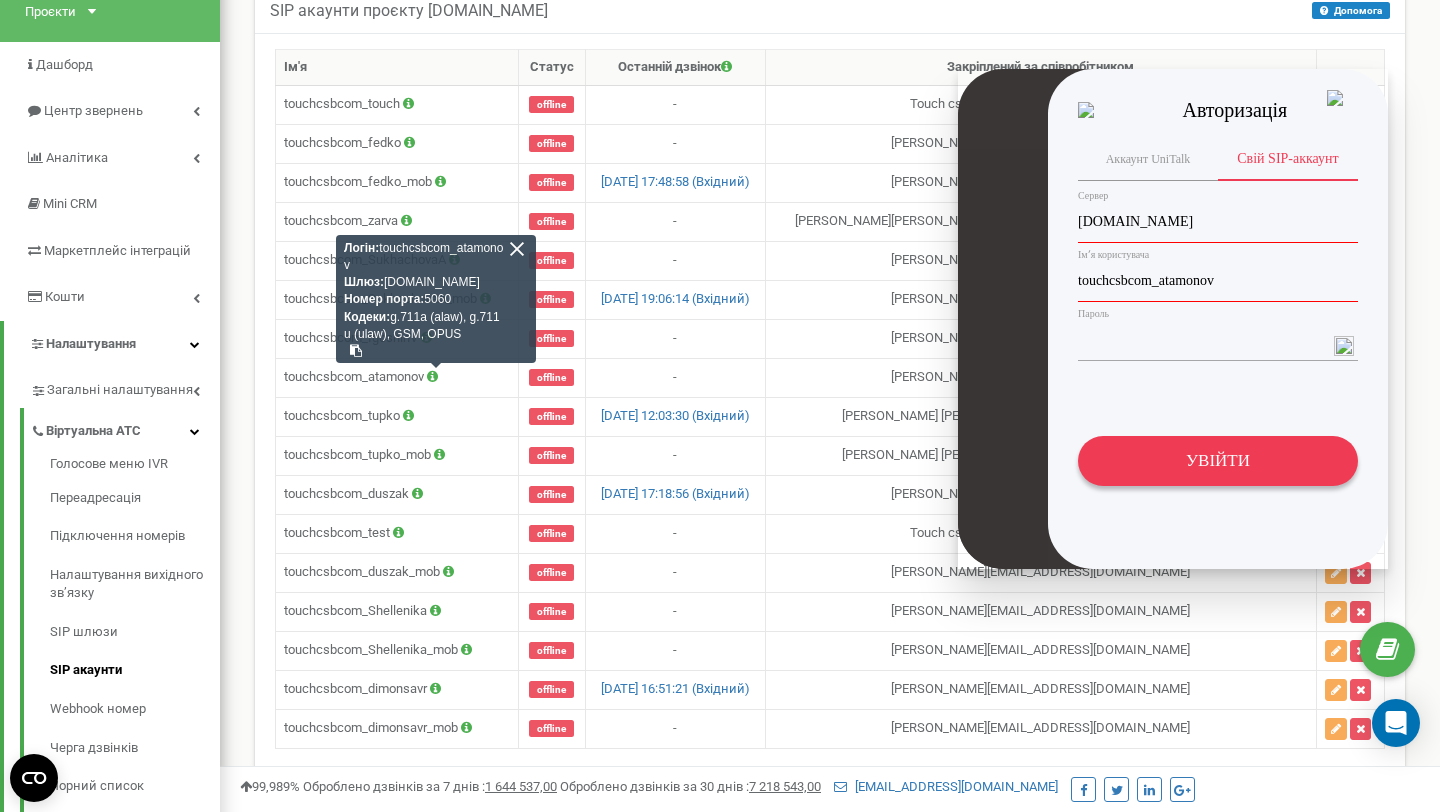 click at bounding box center [1344, 348] 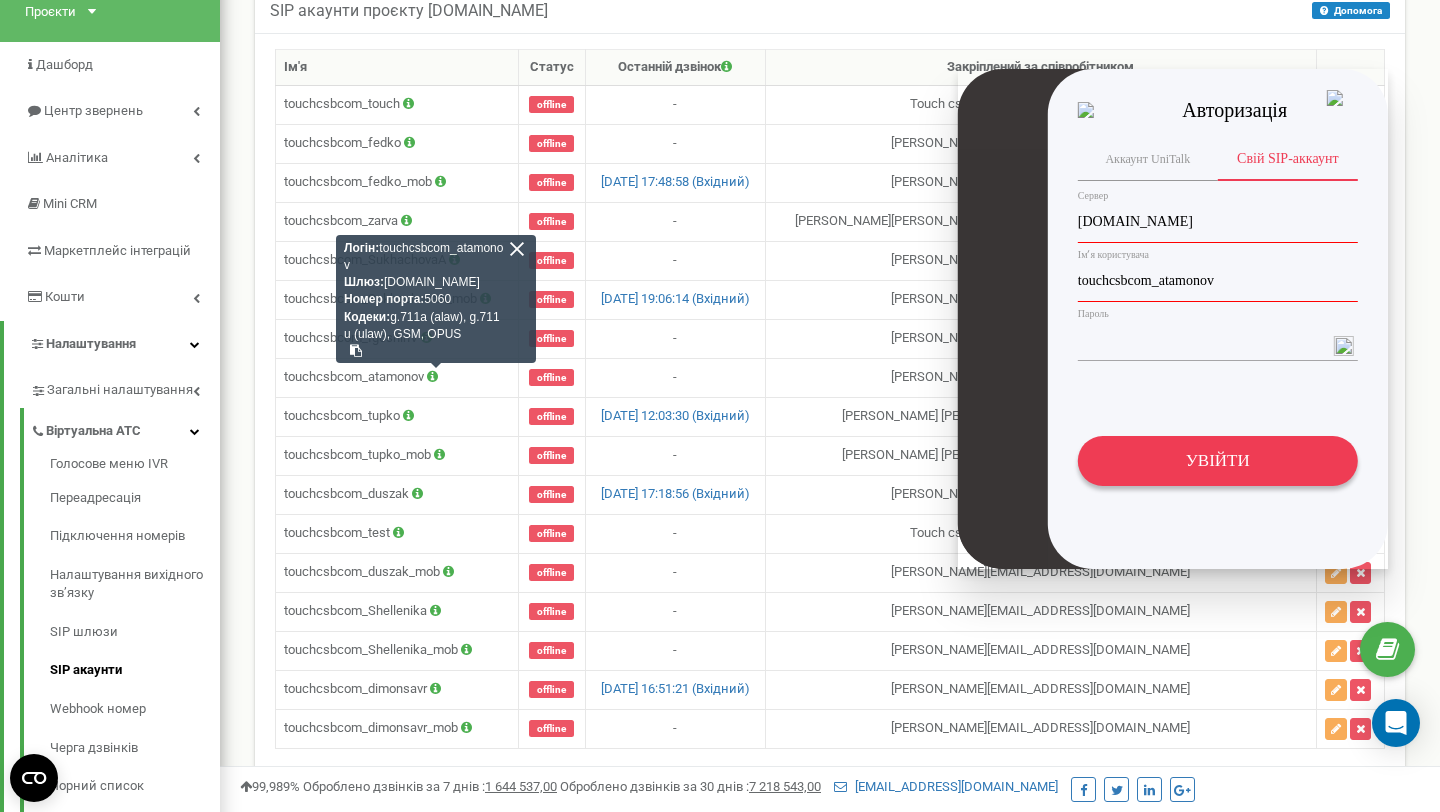 click on "УВІЙТИ" at bounding box center (1218, 461) 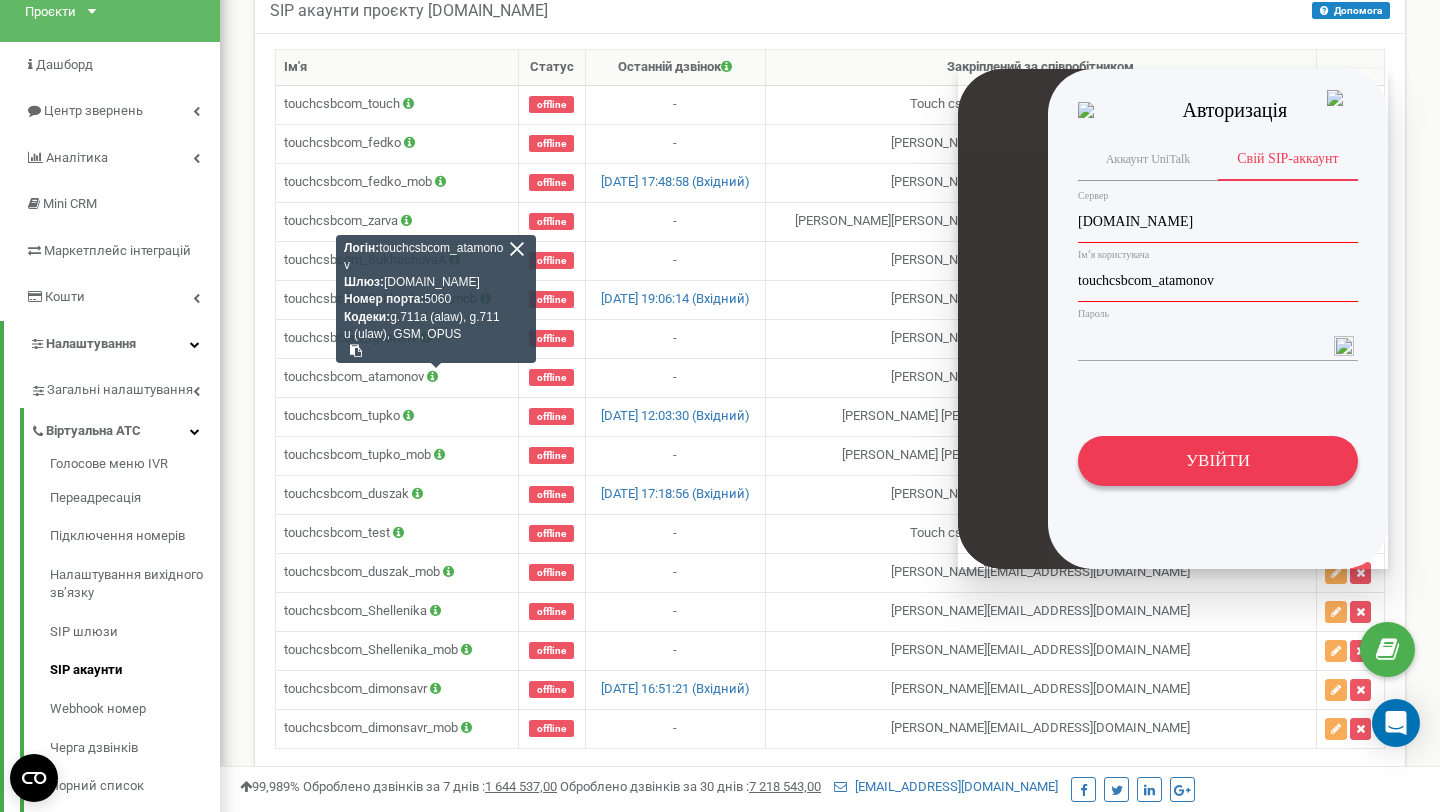 click on "УВІЙТИ" at bounding box center [1218, 461] 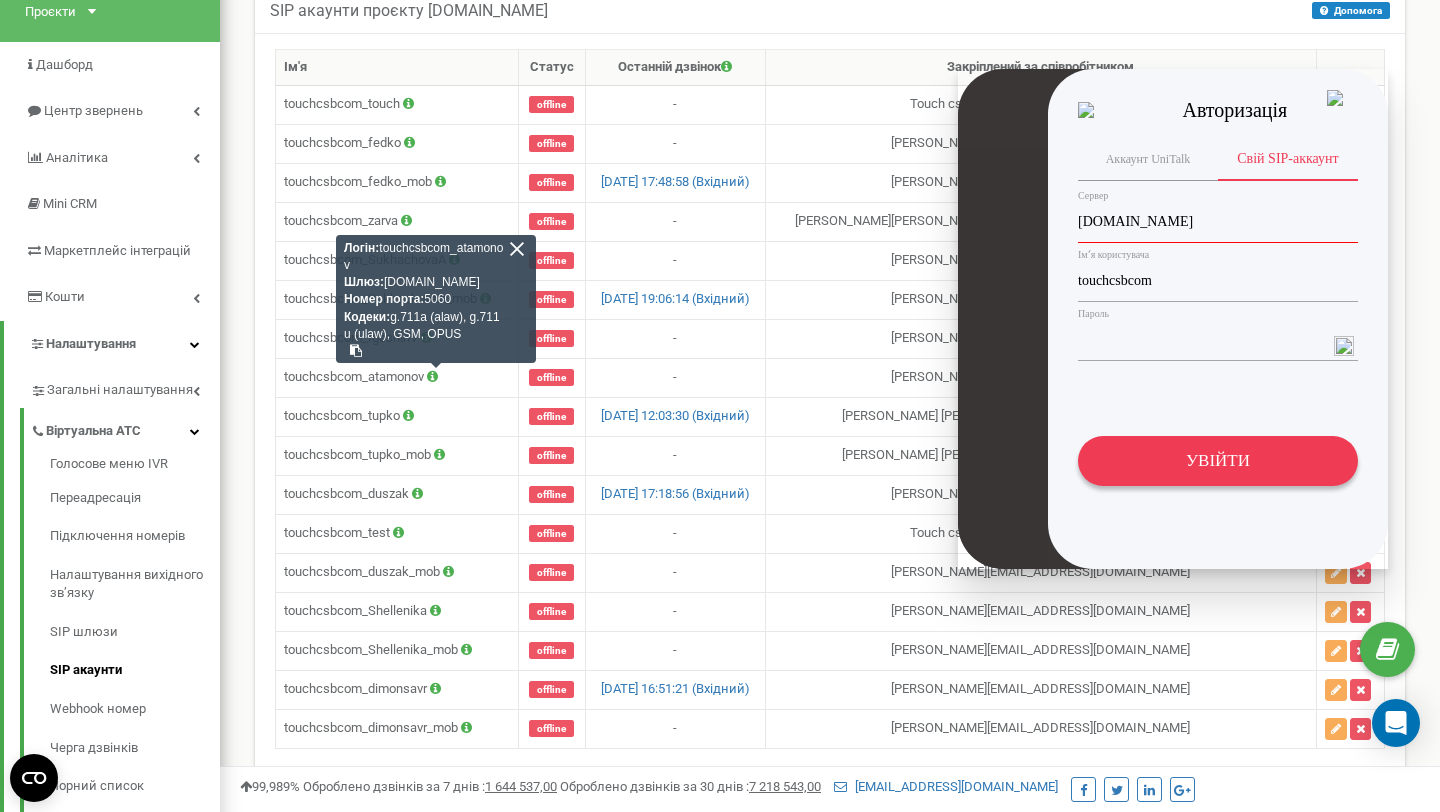 type on "touchcsbcom" 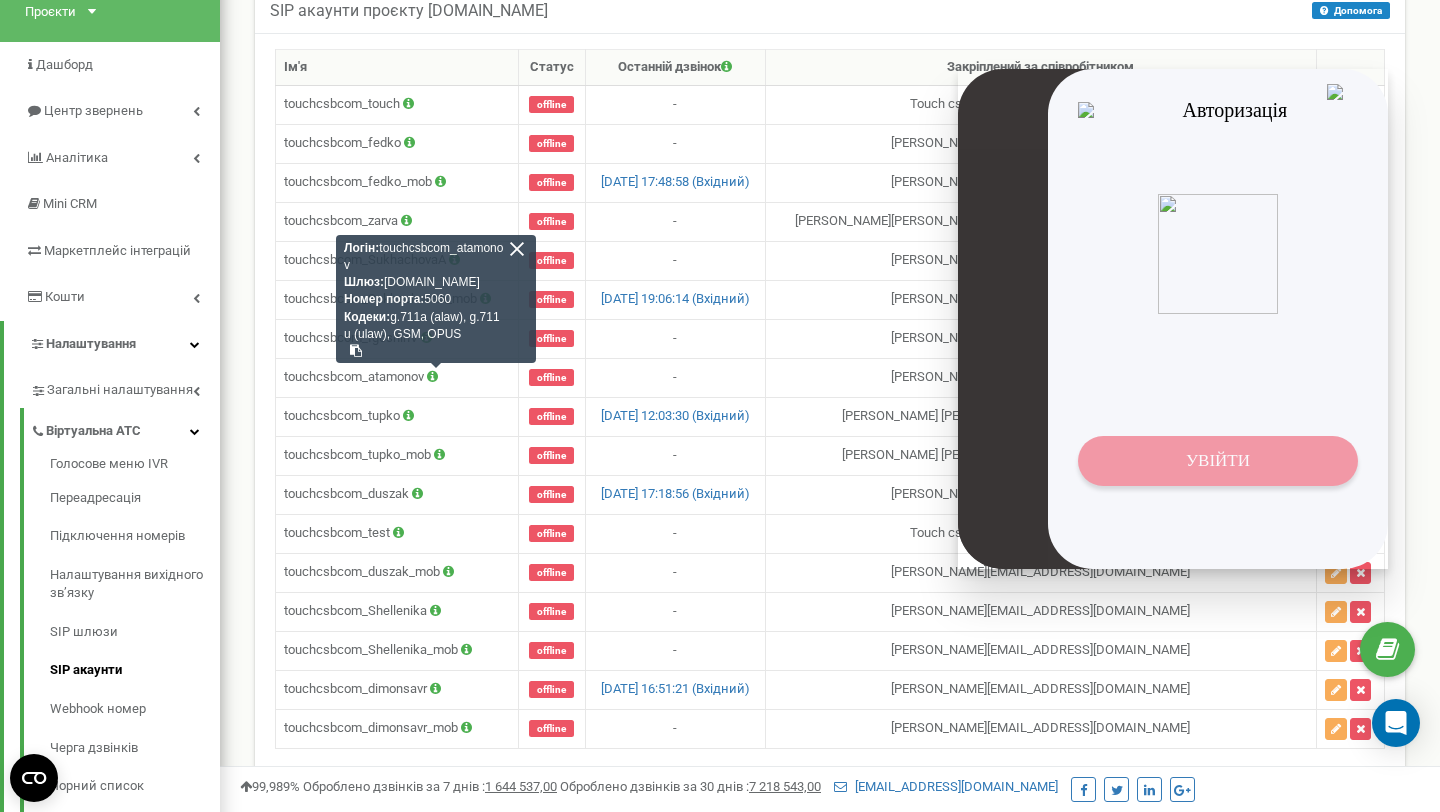 click at bounding box center (1218, 254) 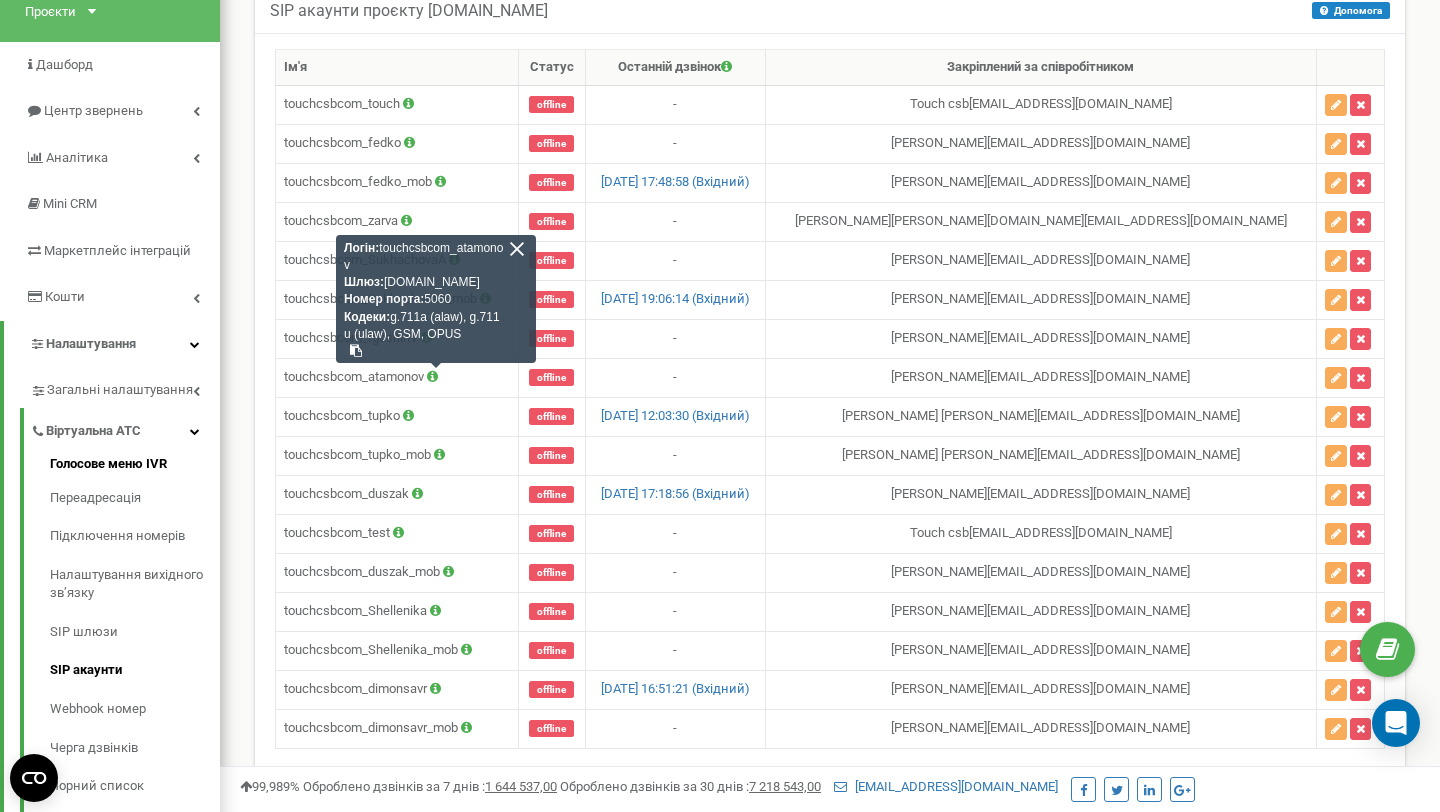 scroll, scrollTop: 497, scrollLeft: 0, axis: vertical 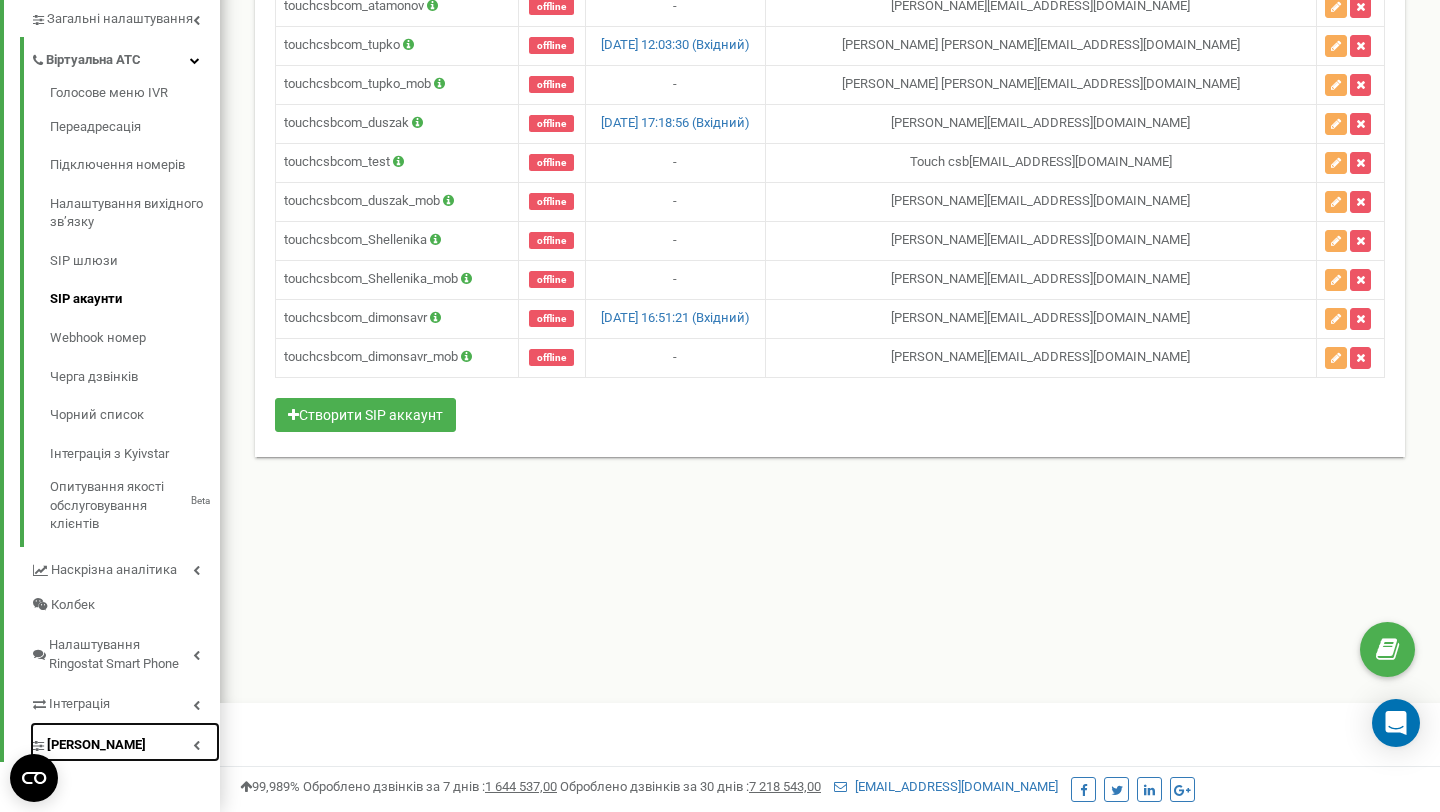 click on "[PERSON_NAME]" at bounding box center [125, 742] 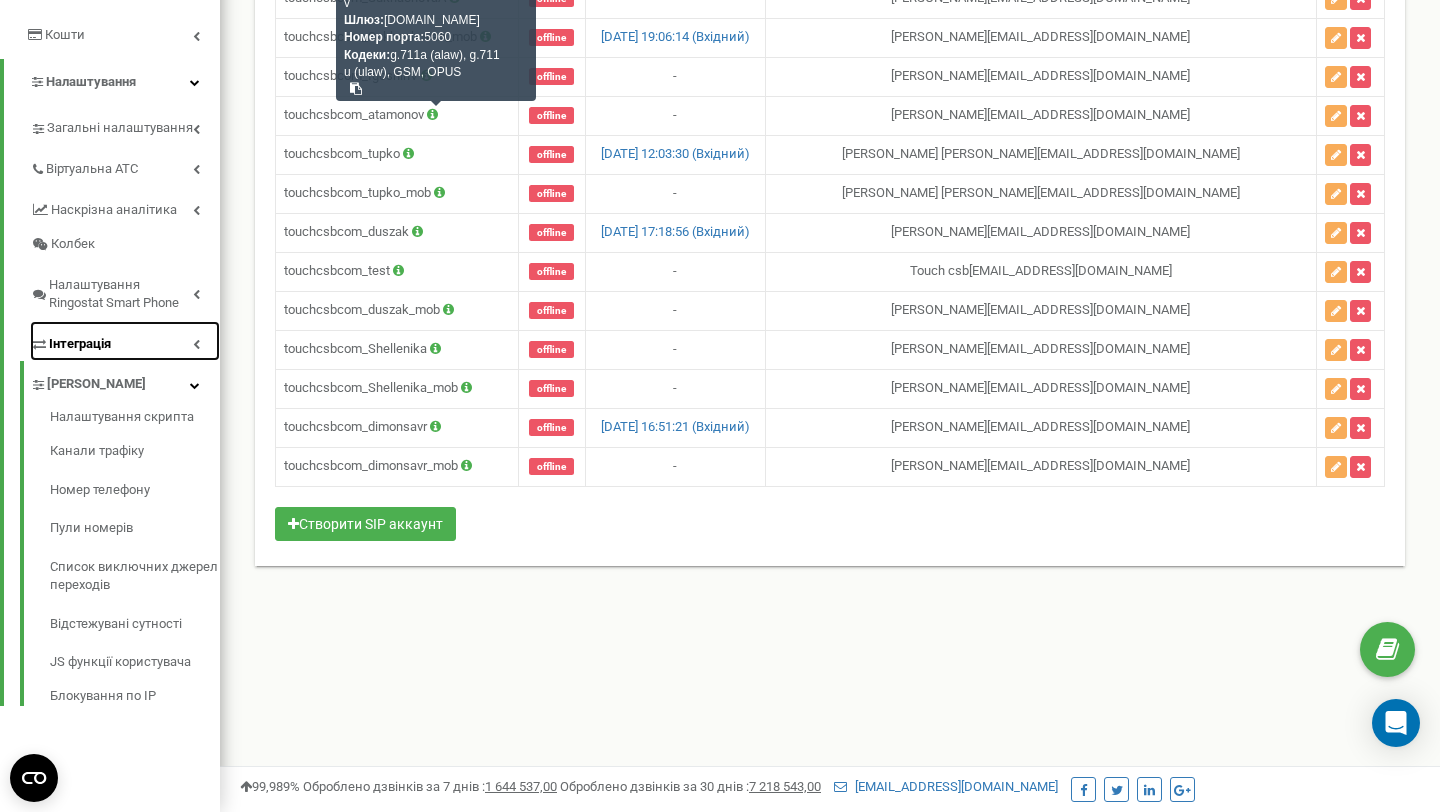 click on "Інтеграція" at bounding box center [125, 341] 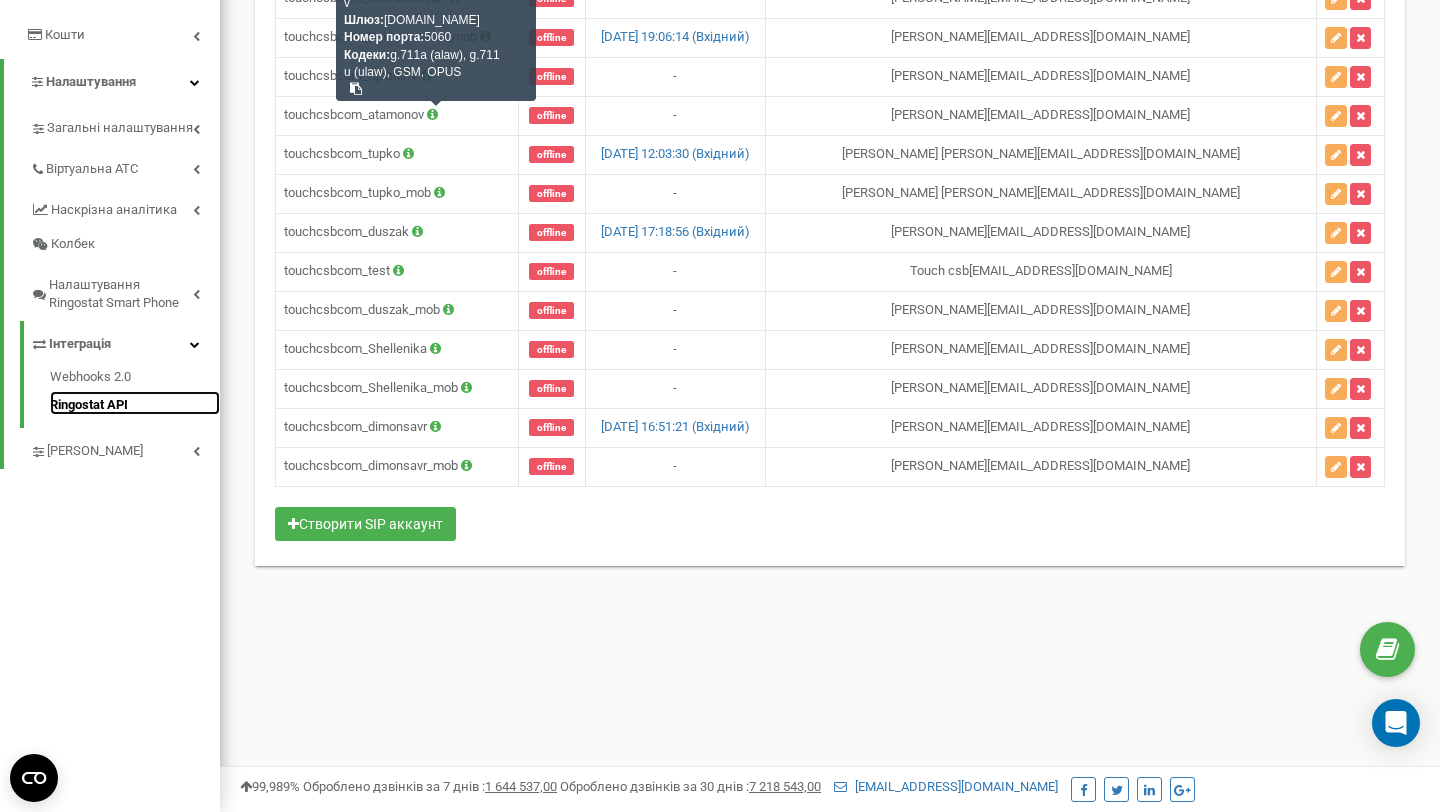 click on "Ringostat API" at bounding box center (135, 403) 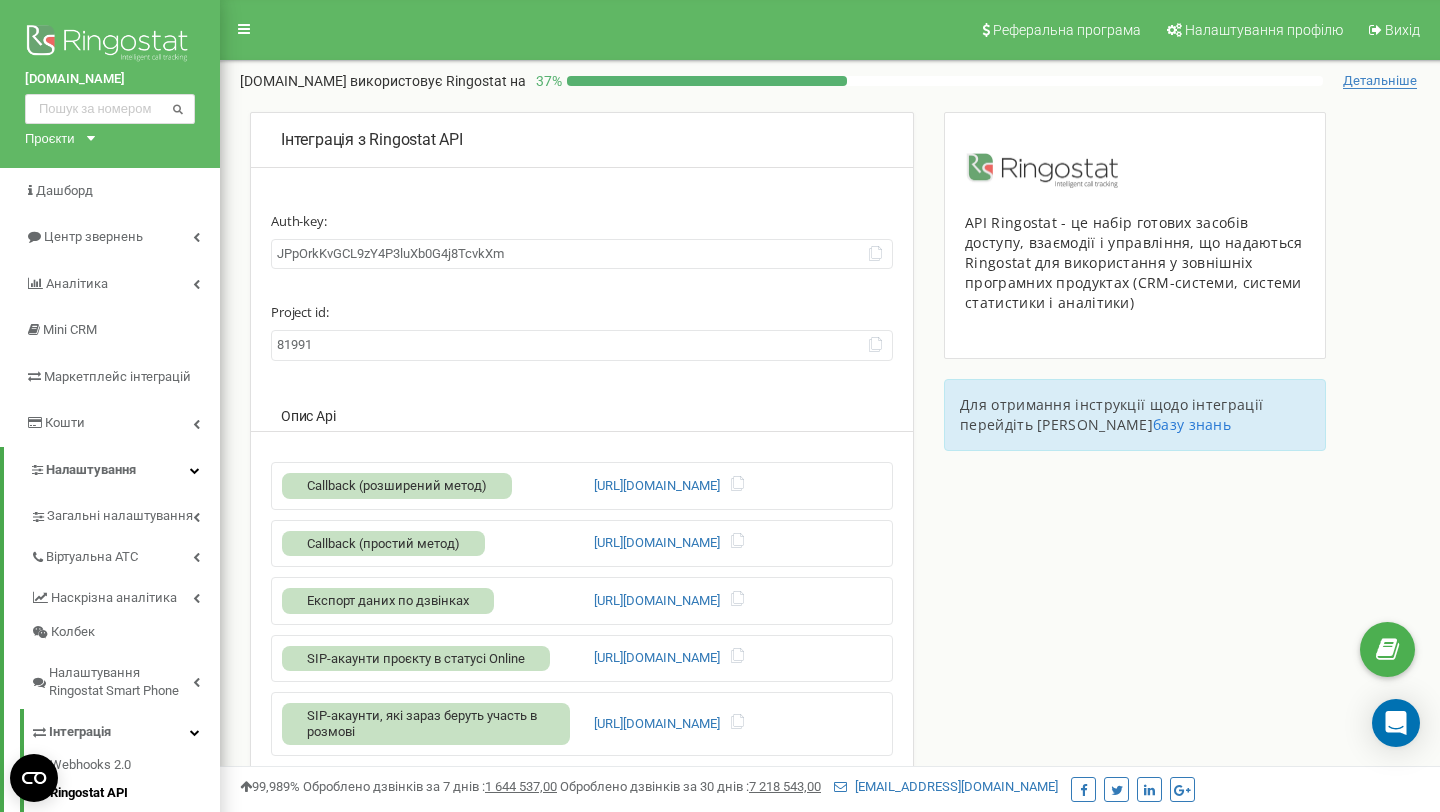 scroll, scrollTop: 388, scrollLeft: 0, axis: vertical 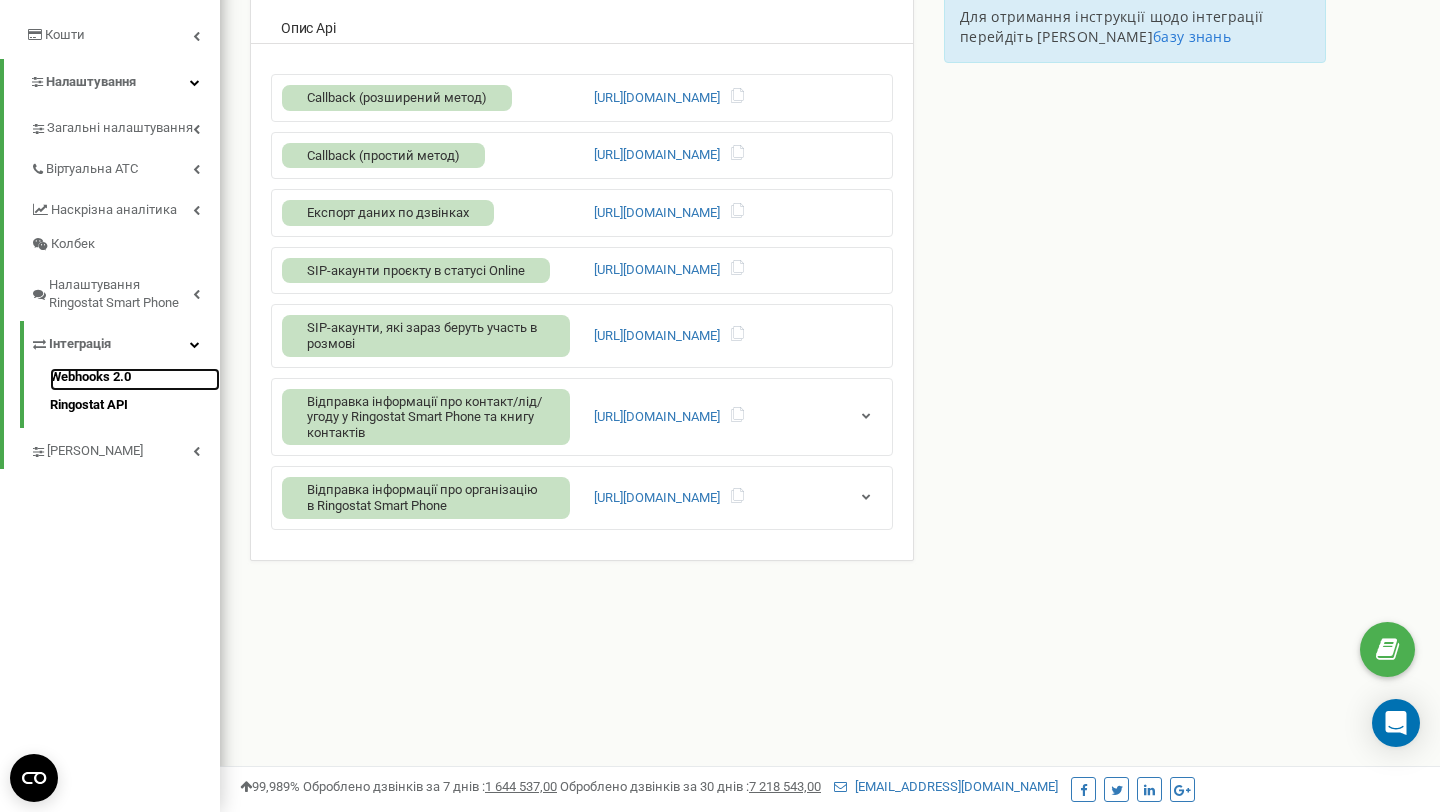 click on "Webhooks 2.0" at bounding box center [135, 380] 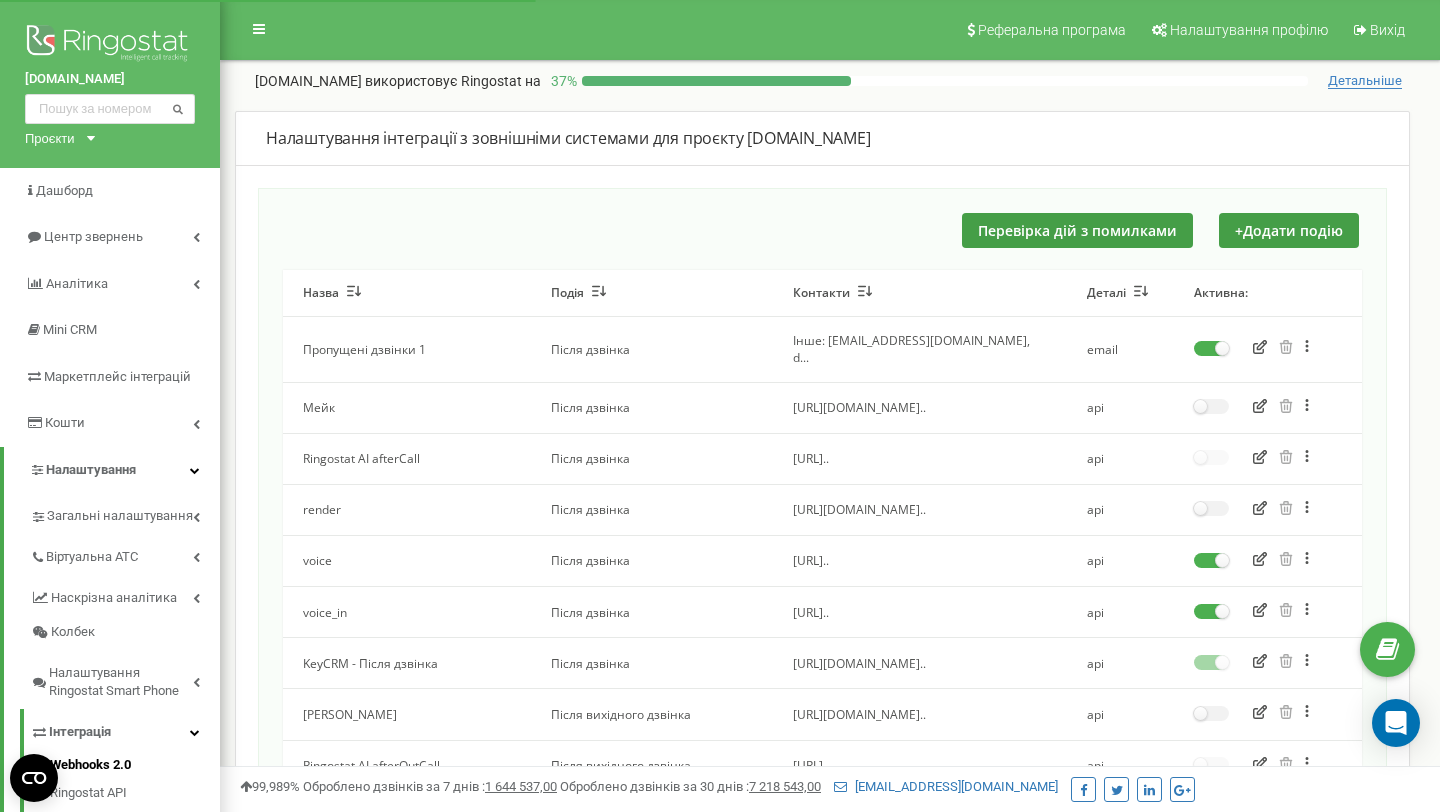 scroll, scrollTop: 548, scrollLeft: 0, axis: vertical 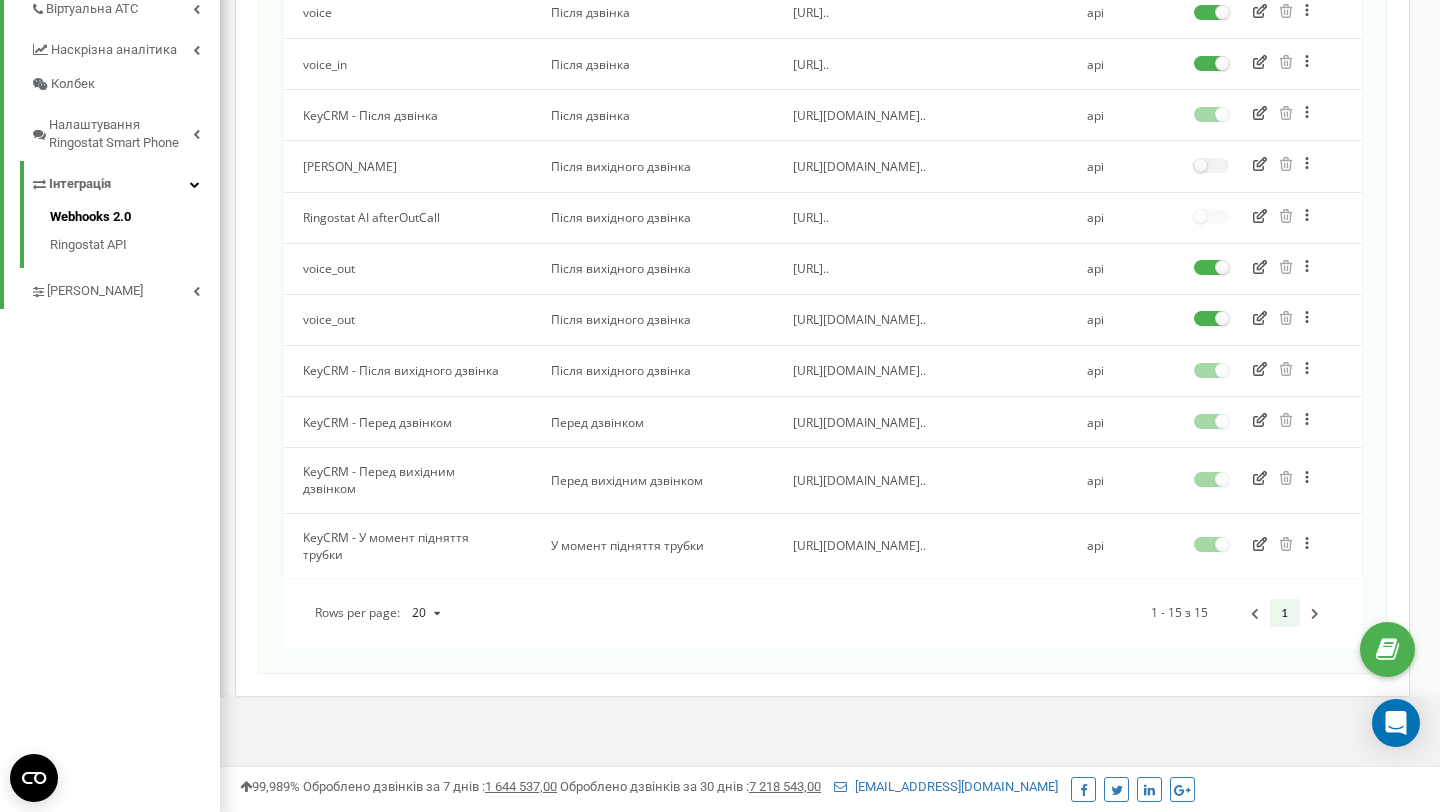 click on "Зробити копію Перенести" at bounding box center (1268, 319) 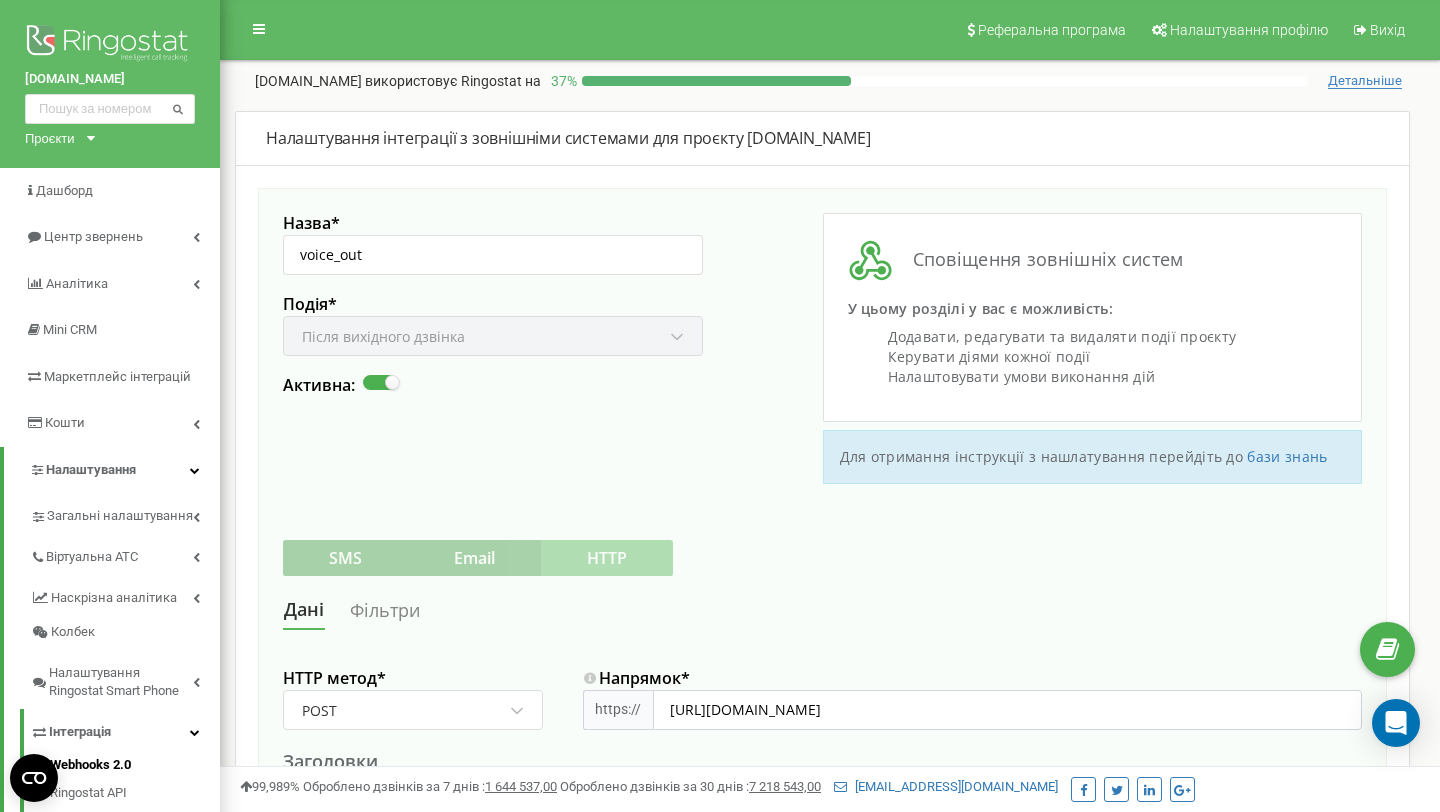 scroll, scrollTop: 300, scrollLeft: 0, axis: vertical 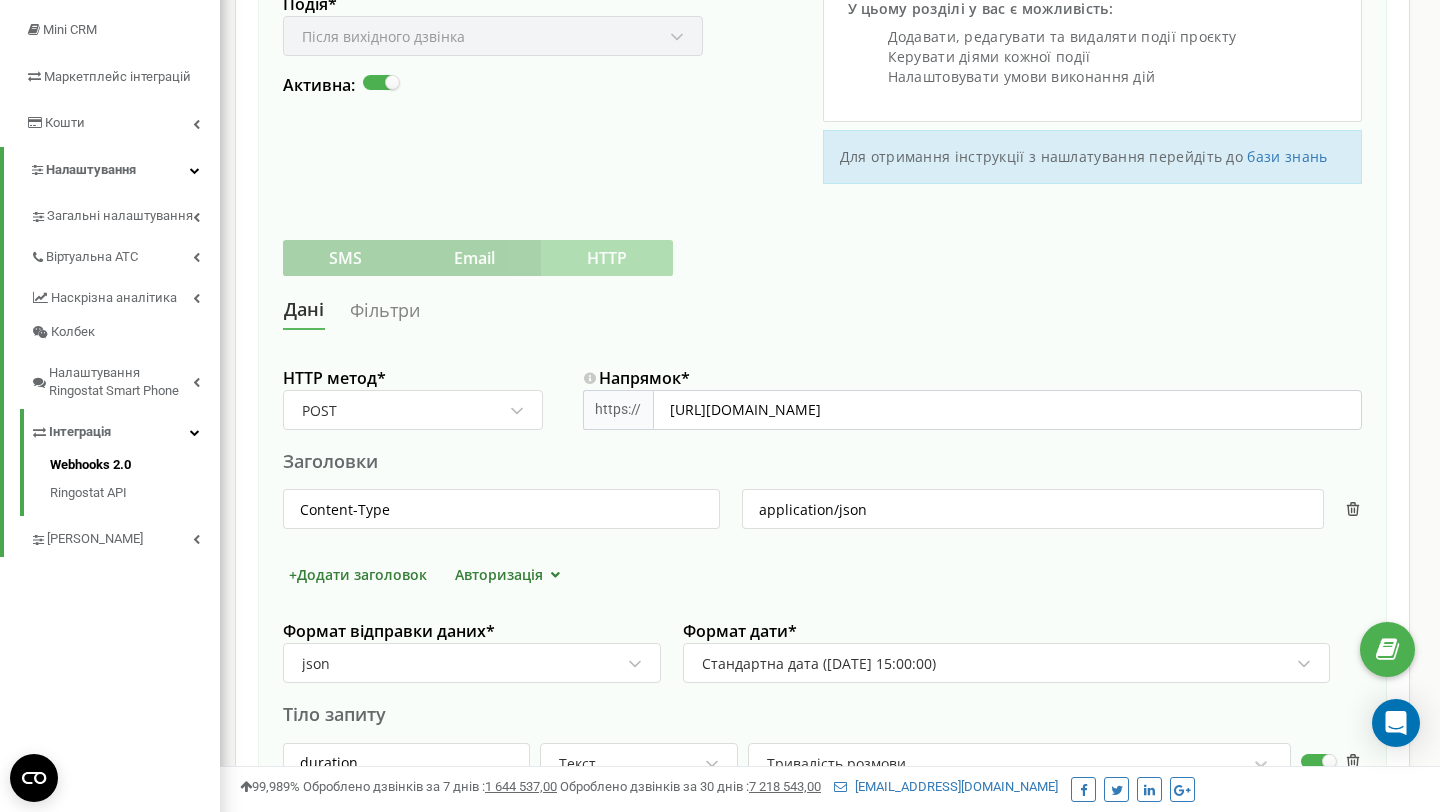 click at bounding box center [972, 439] 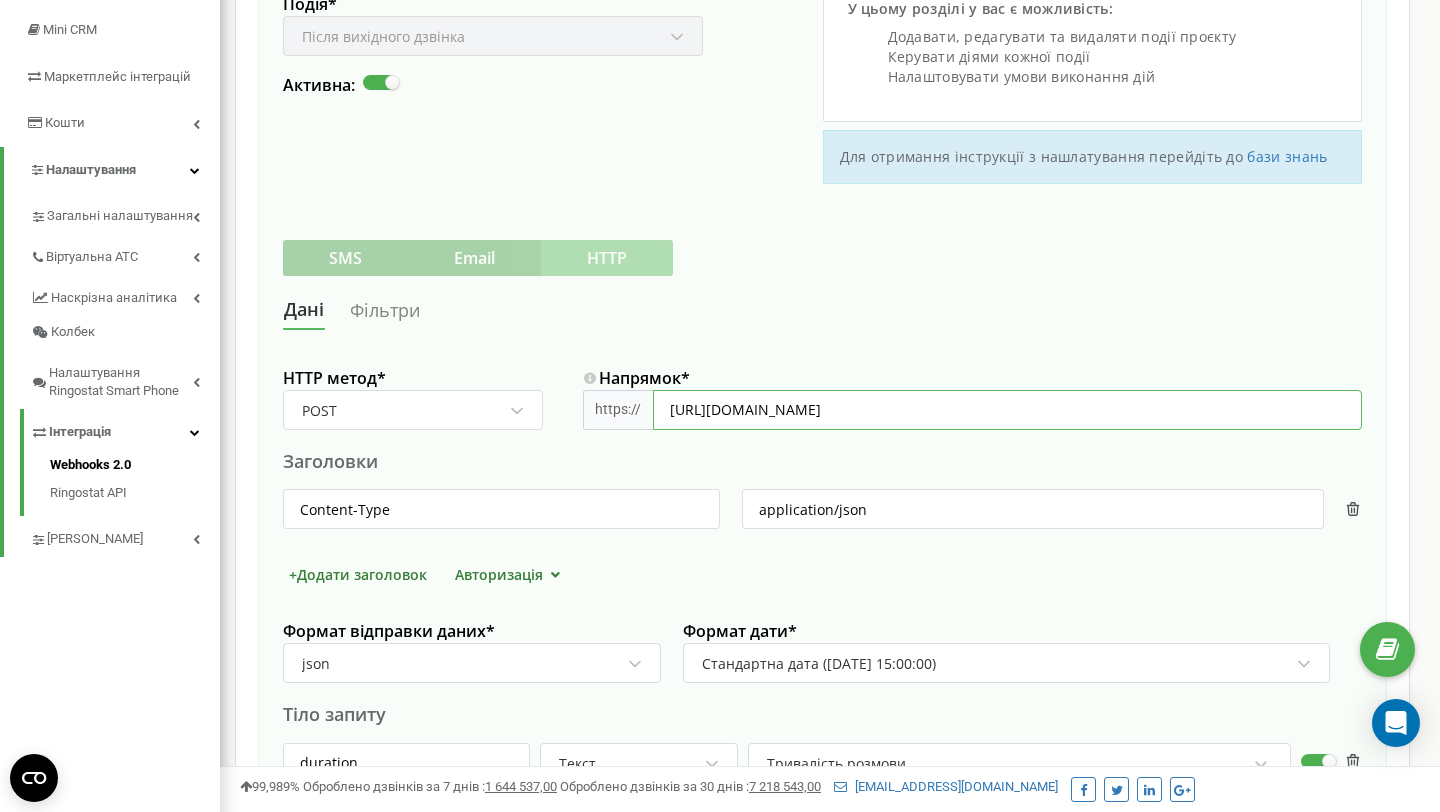 click on "[URL][DOMAIN_NAME]" at bounding box center (1007, 410) 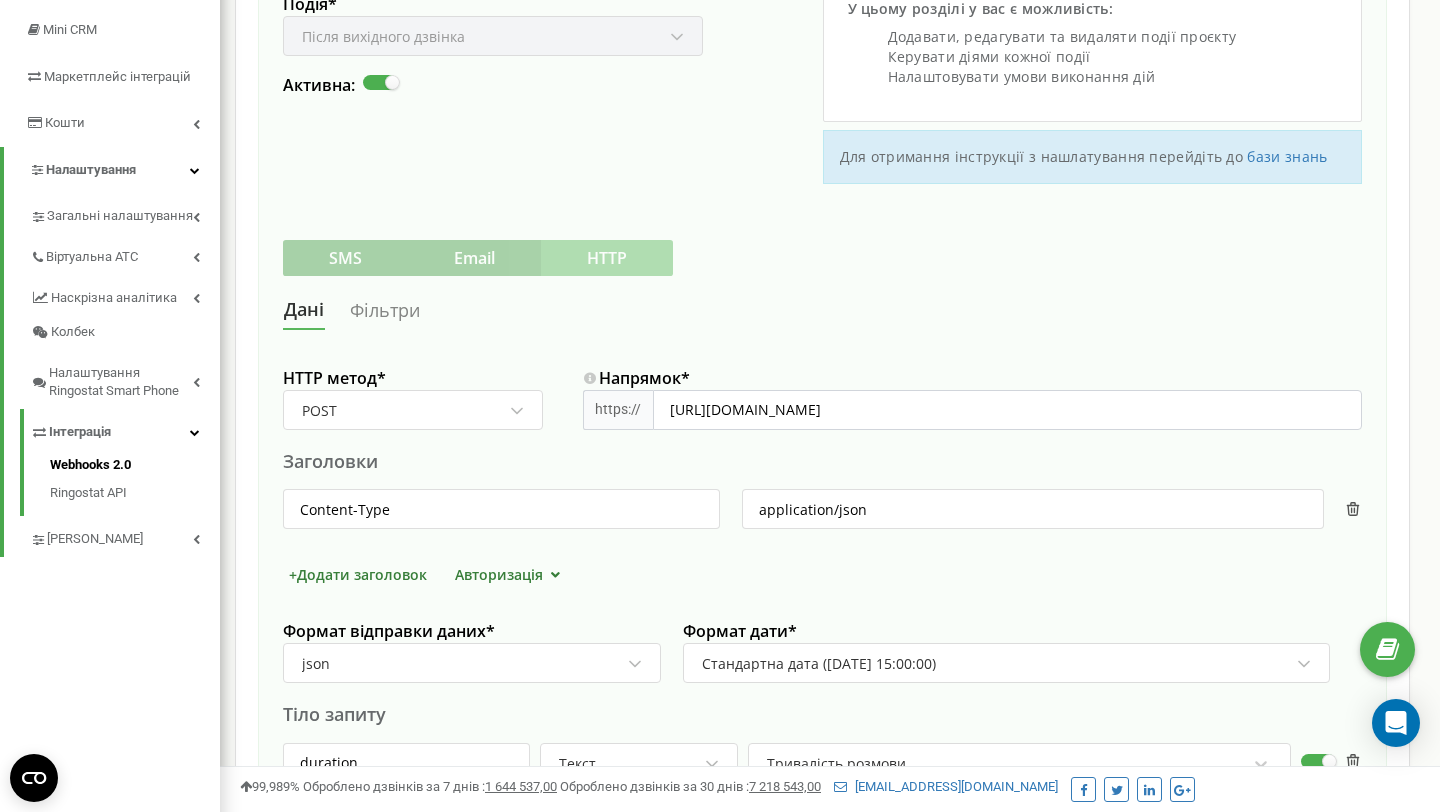 scroll, scrollTop: 388, scrollLeft: 0, axis: vertical 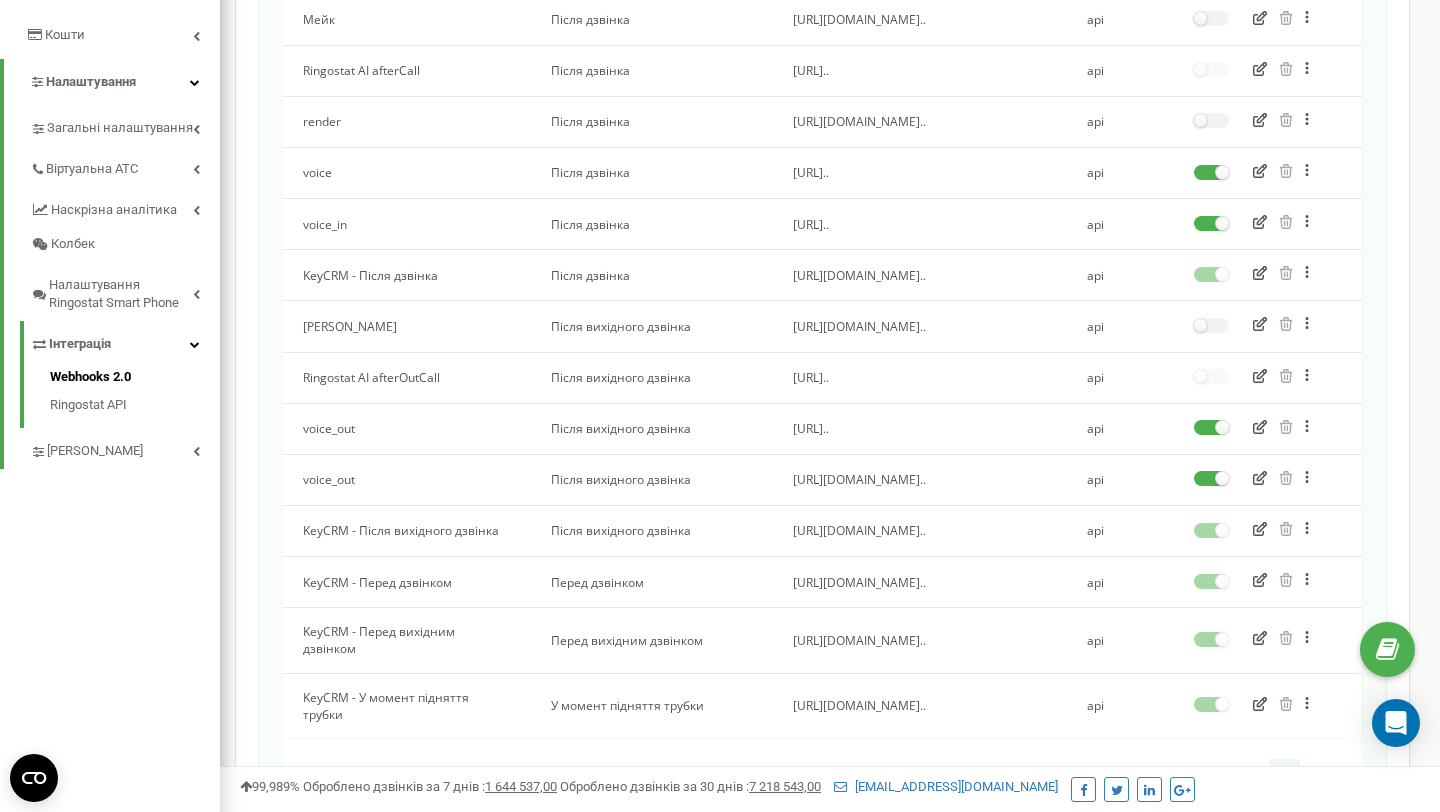 click 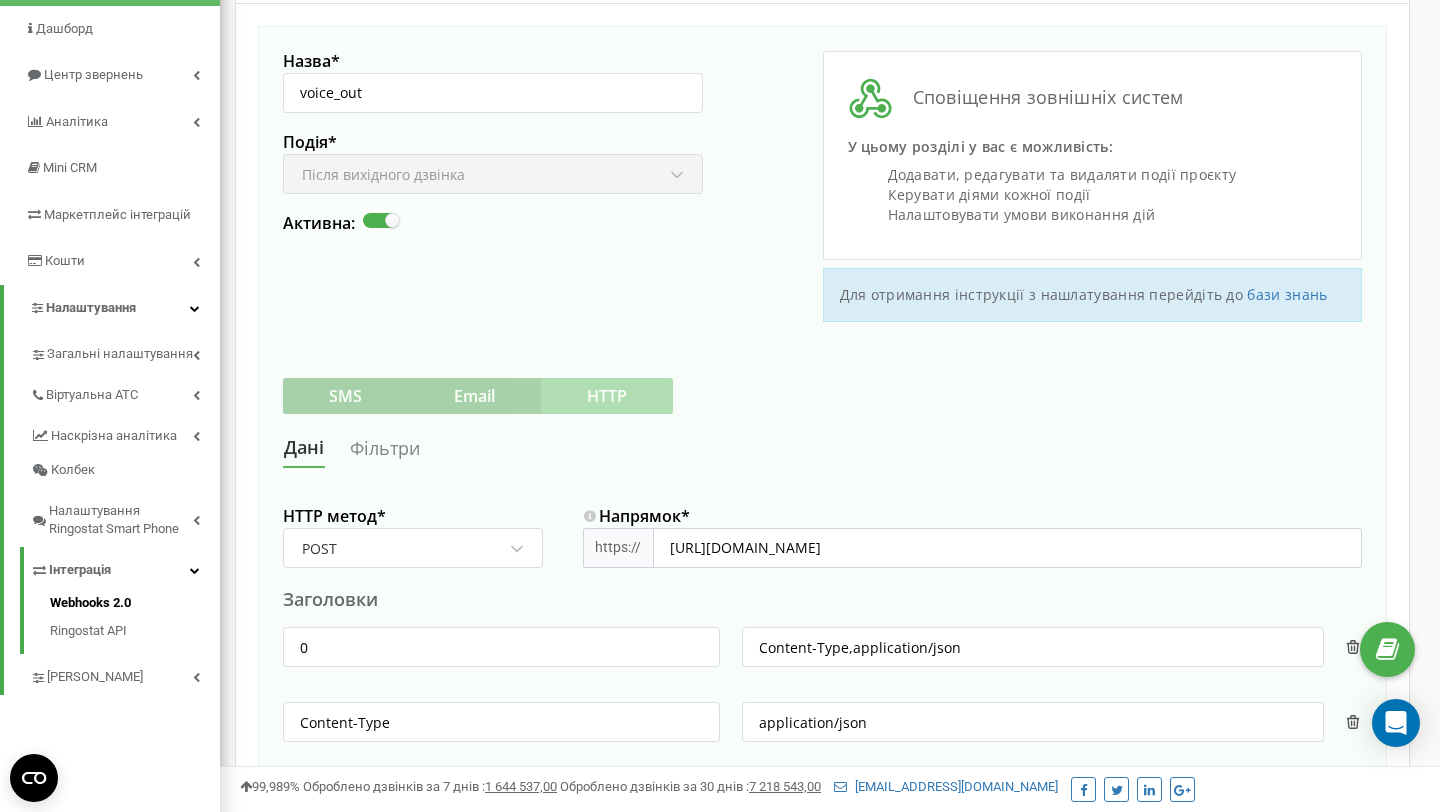 scroll, scrollTop: 291, scrollLeft: 0, axis: vertical 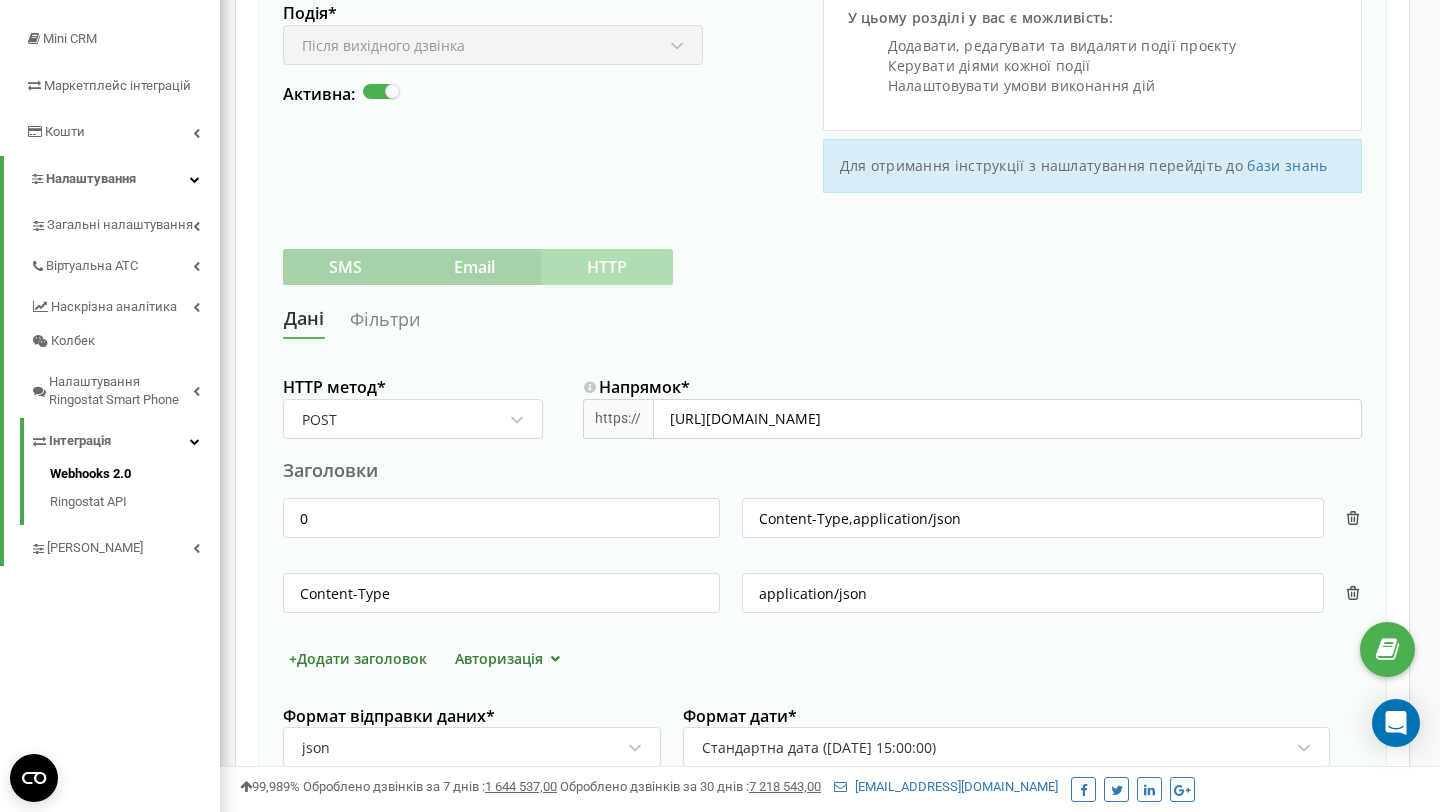 click at bounding box center [972, 448] 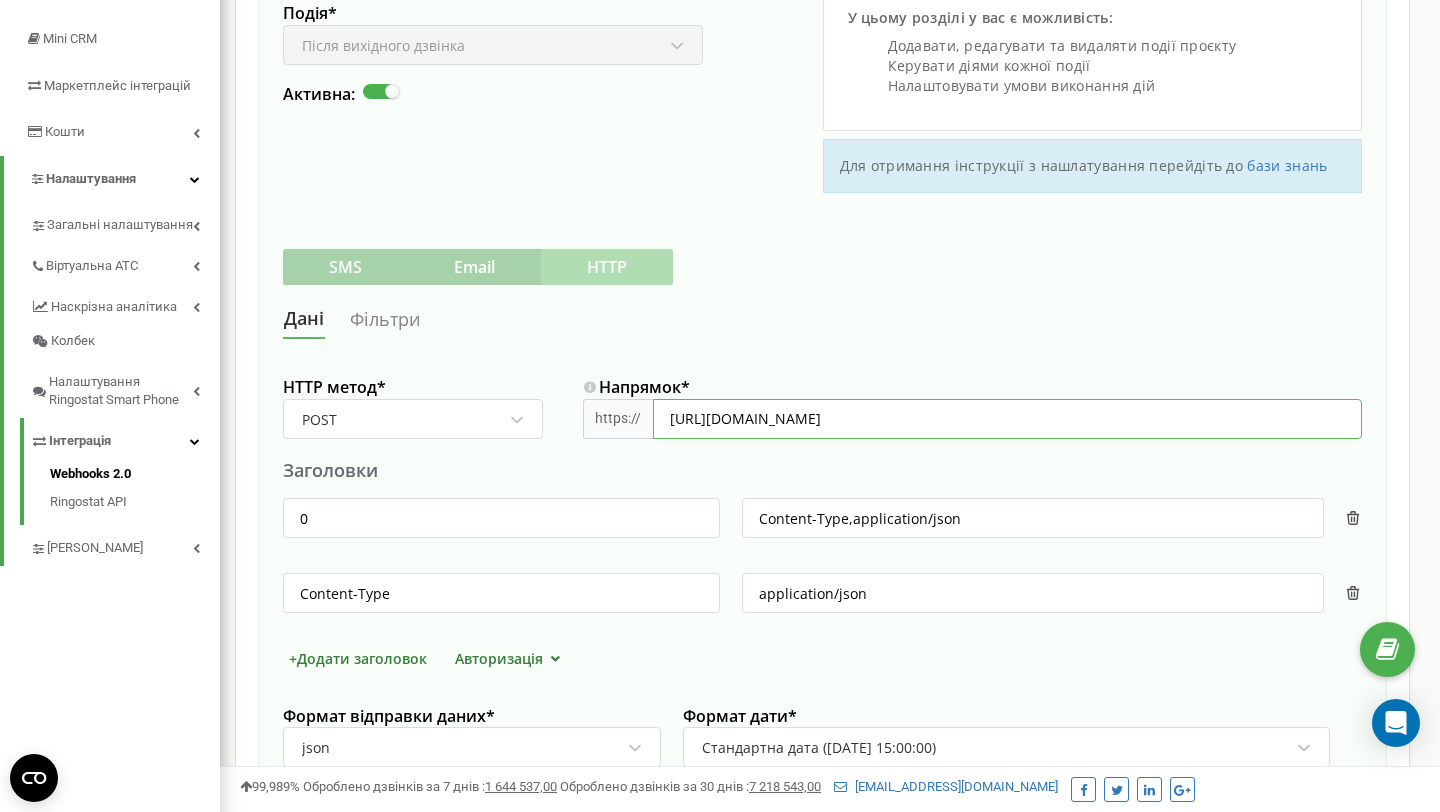 click on "[URL][DOMAIN_NAME]" at bounding box center [1007, 419] 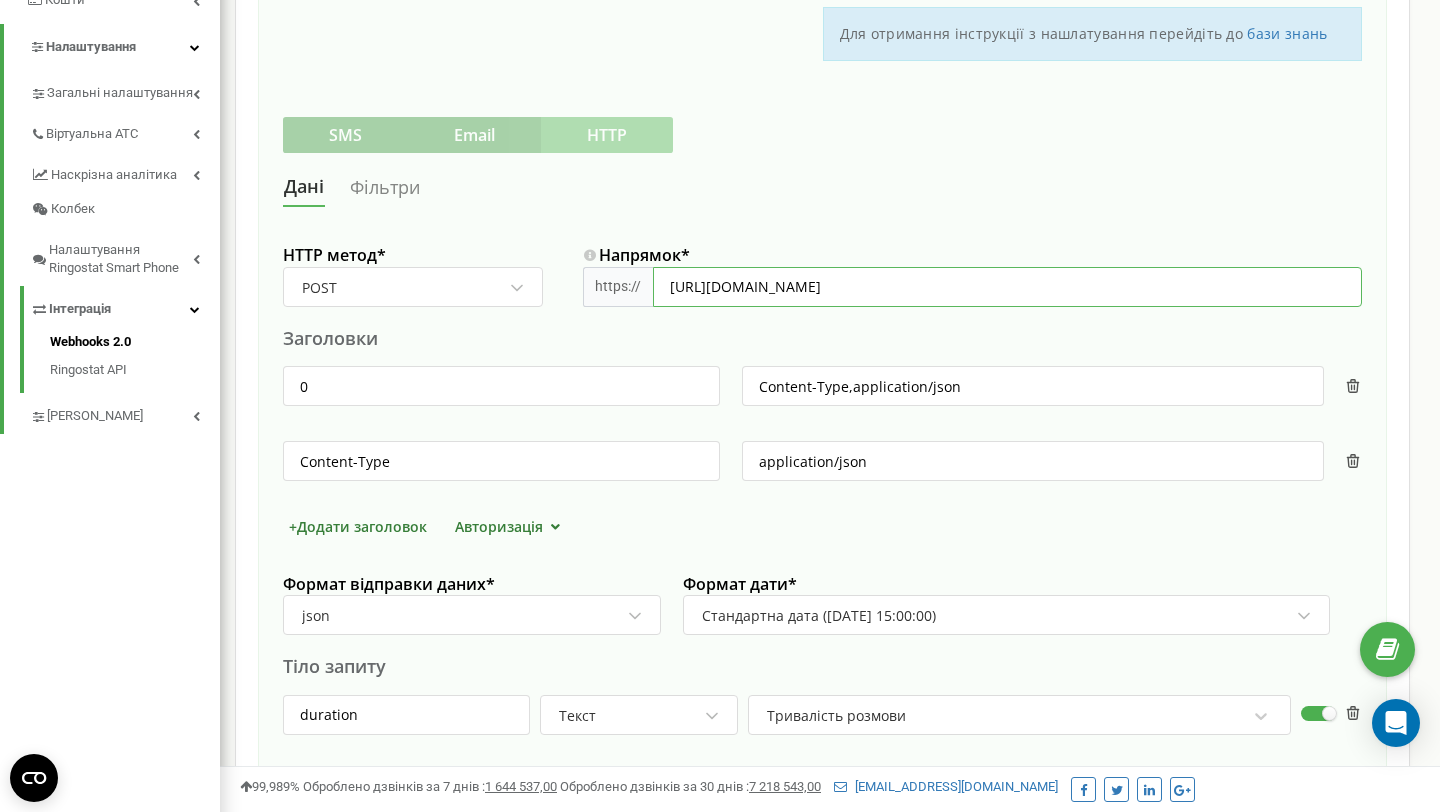 scroll, scrollTop: 477, scrollLeft: 0, axis: vertical 